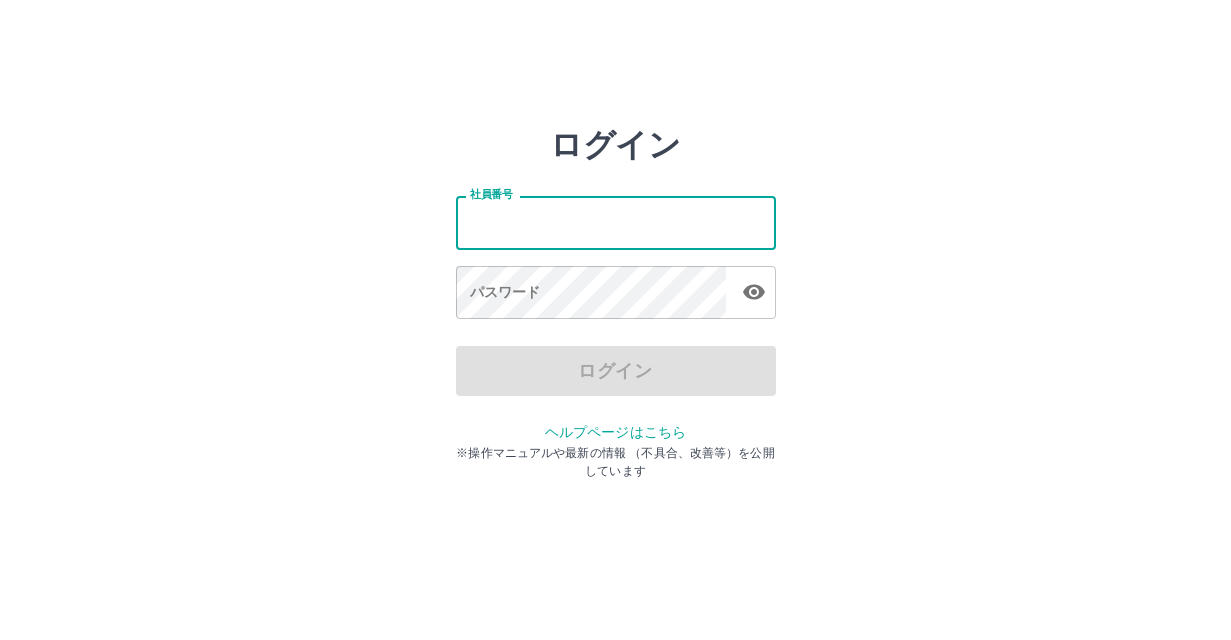 scroll, scrollTop: 0, scrollLeft: 0, axis: both 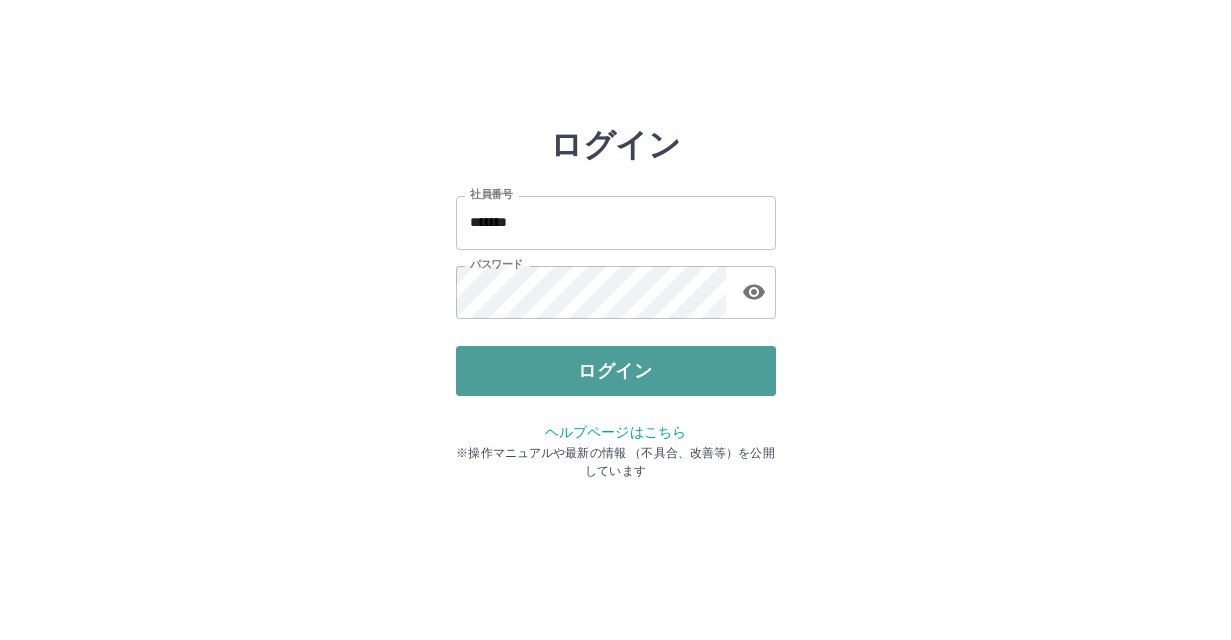 click on "ログイン" at bounding box center (616, 371) 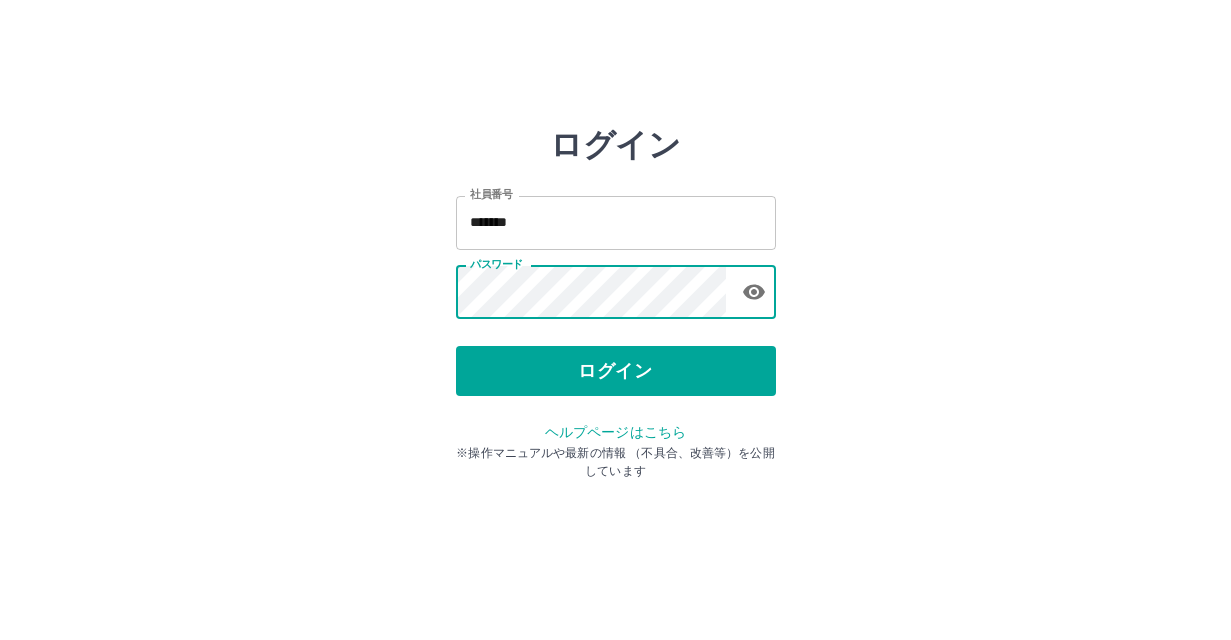 click on "ログイン 社員番号 ******* 社員番号 パスワード パスワード ログイン ヘルプページはこちら ※操作マニュアルや最新の情報 （不具合、改善等）を公開しています" at bounding box center (616, 286) 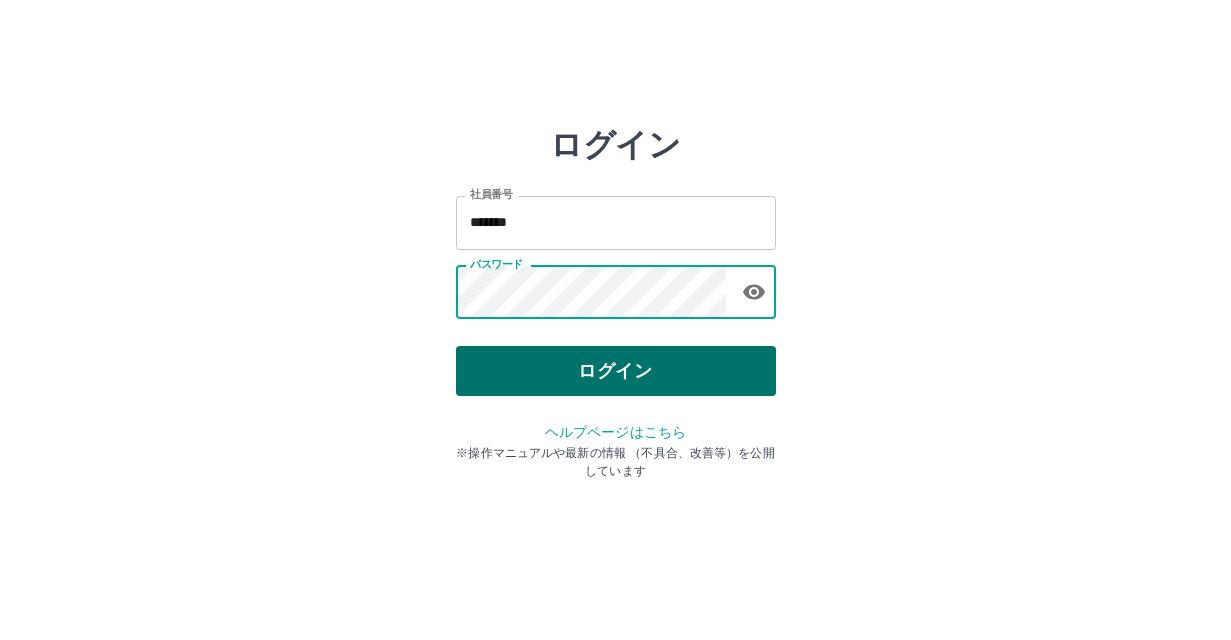 click on "ログイン" at bounding box center (616, 371) 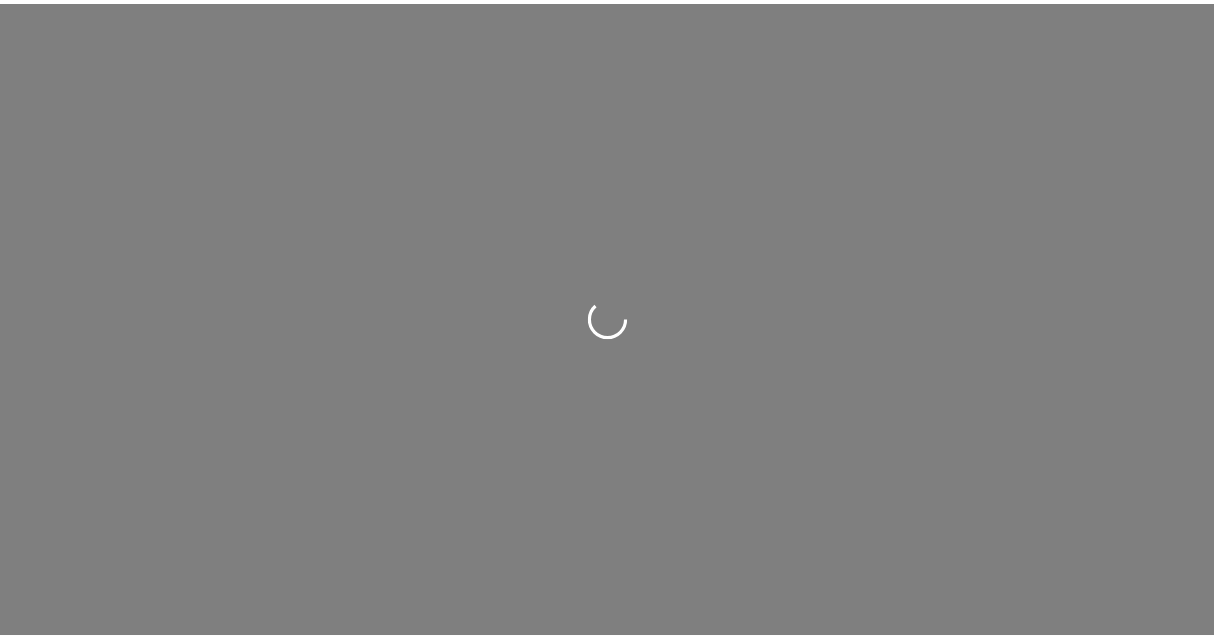scroll, scrollTop: 0, scrollLeft: 0, axis: both 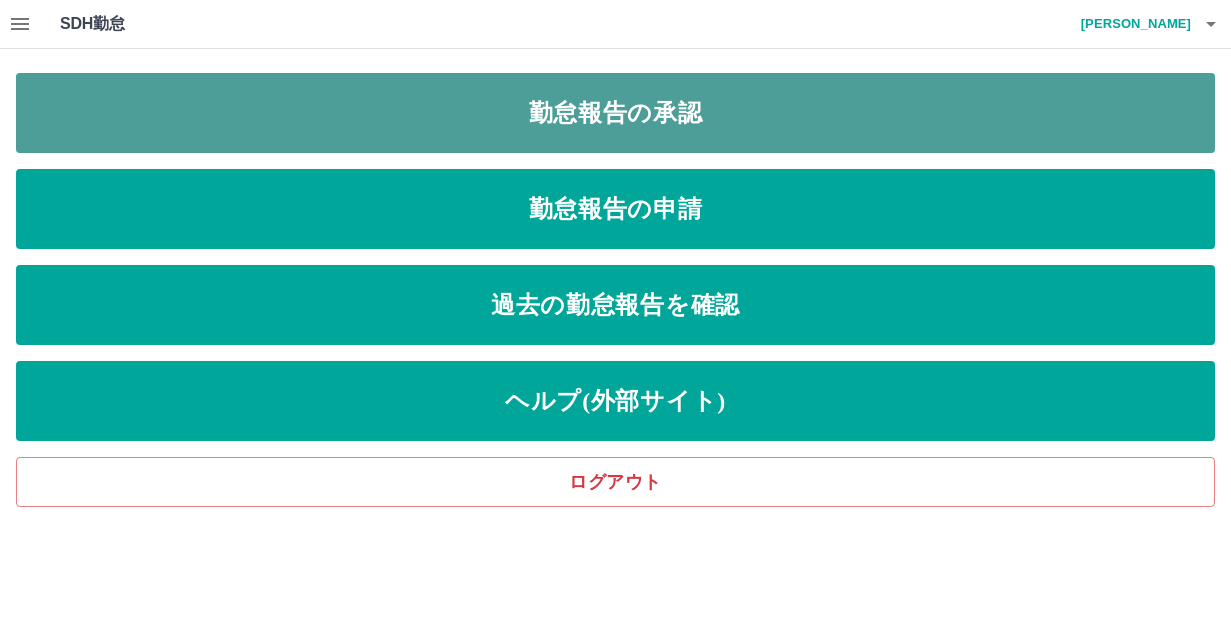 click on "勤怠報告の承認" at bounding box center (615, 113) 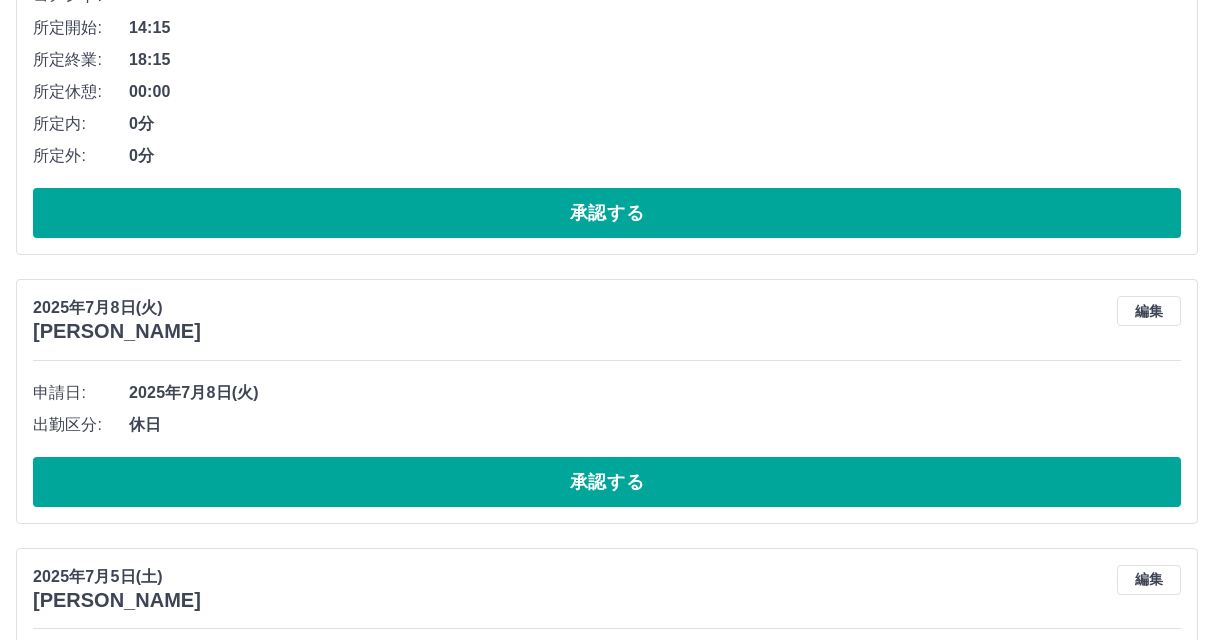 scroll, scrollTop: 9452, scrollLeft: 0, axis: vertical 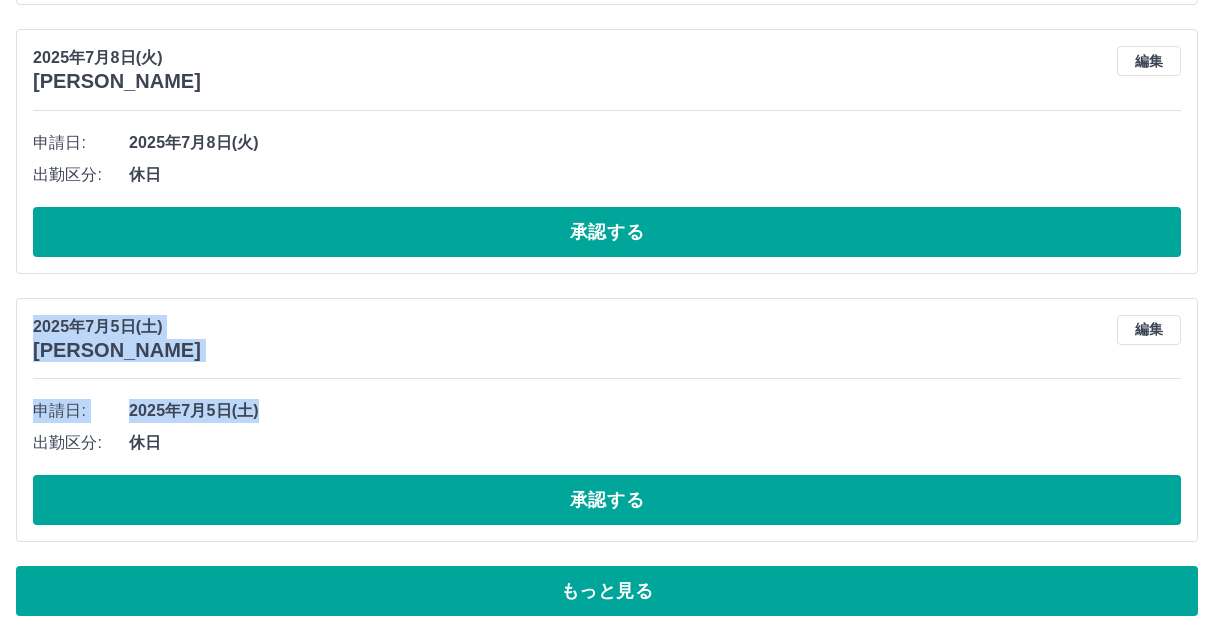drag, startPoint x: 589, startPoint y: 366, endPoint x: 627, endPoint y: 433, distance: 77.02597 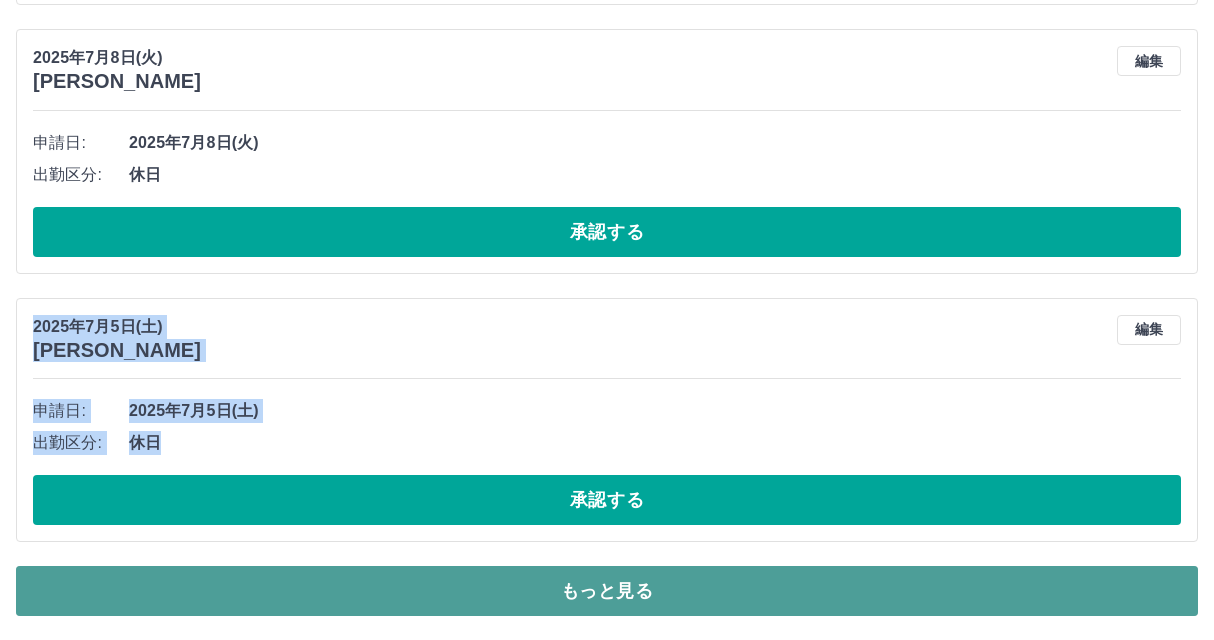 click on "もっと見る" at bounding box center (607, 591) 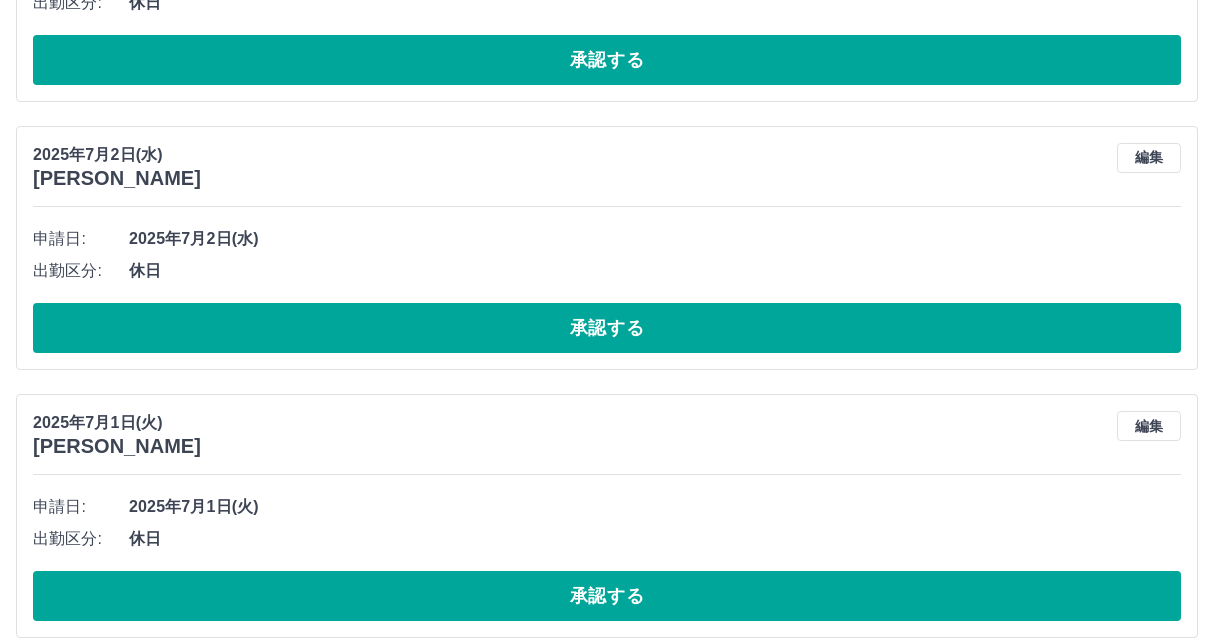 scroll, scrollTop: 11256, scrollLeft: 0, axis: vertical 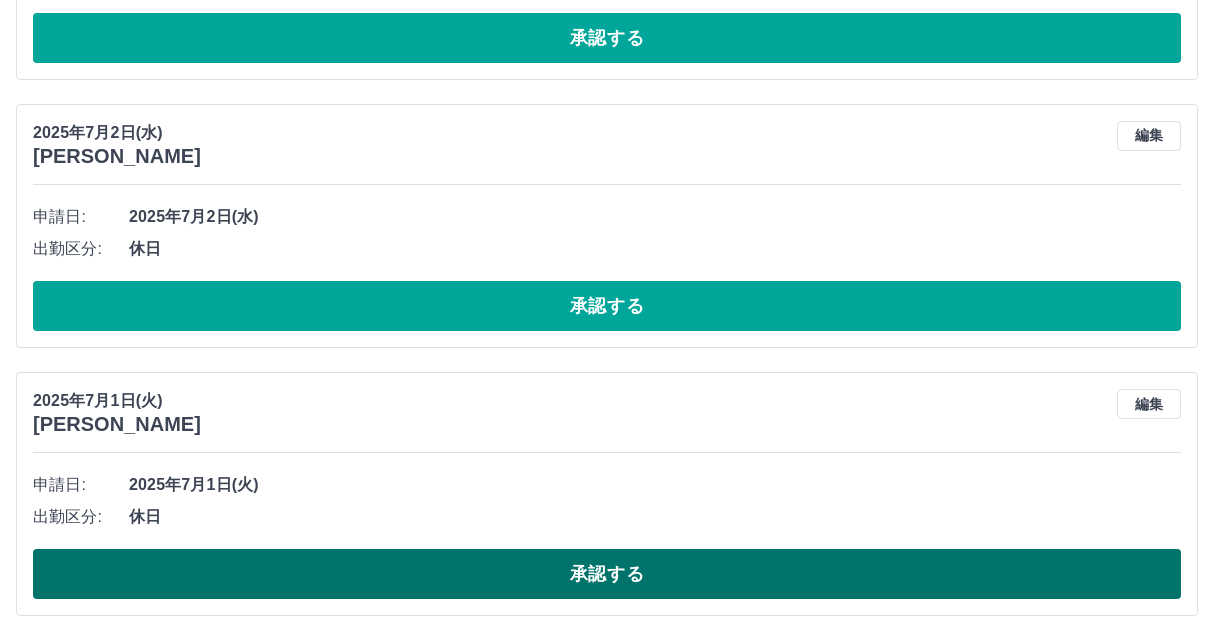 drag, startPoint x: 655, startPoint y: 604, endPoint x: 633, endPoint y: 566, distance: 43.908997 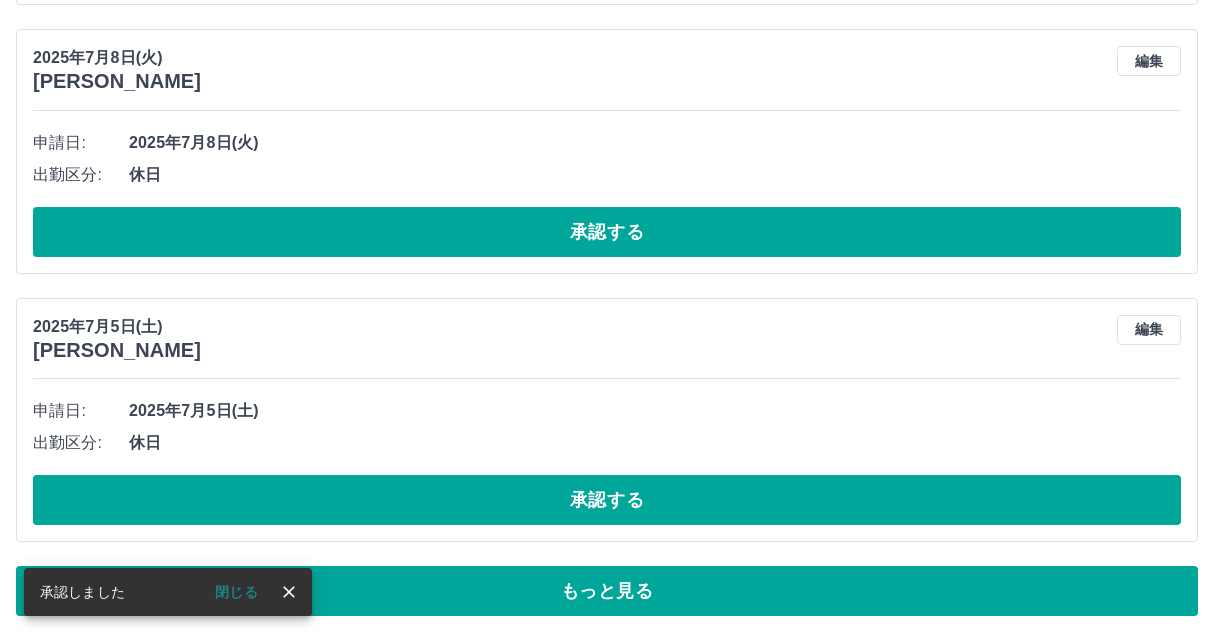 scroll, scrollTop: 9452, scrollLeft: 0, axis: vertical 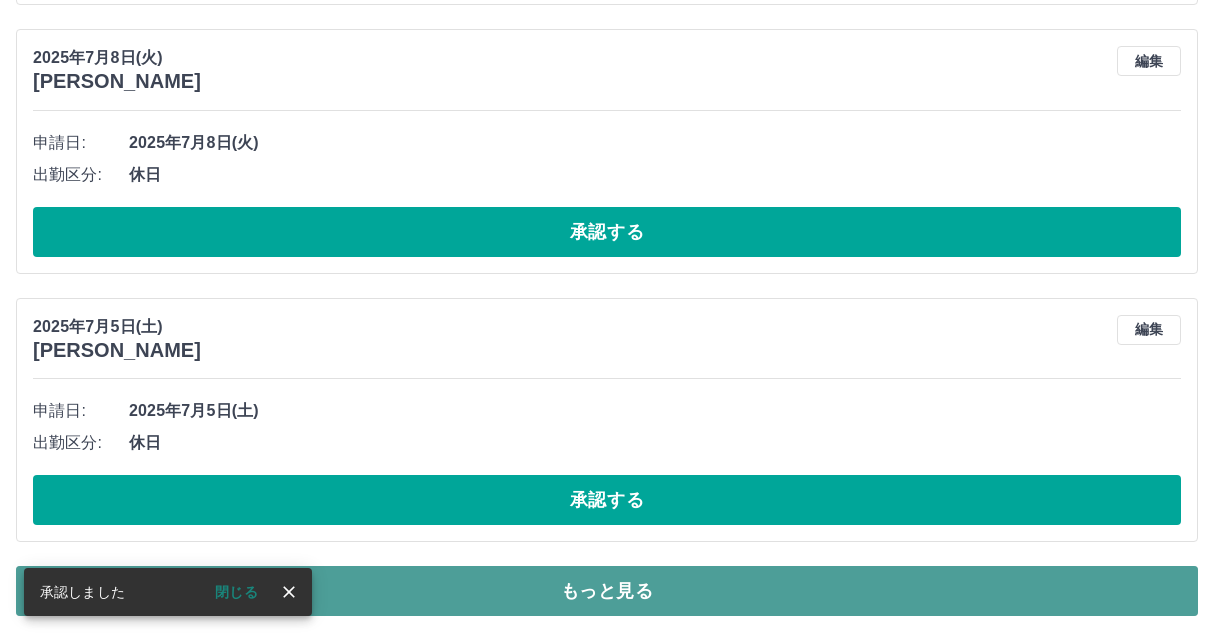 click on "もっと見る" at bounding box center [607, 591] 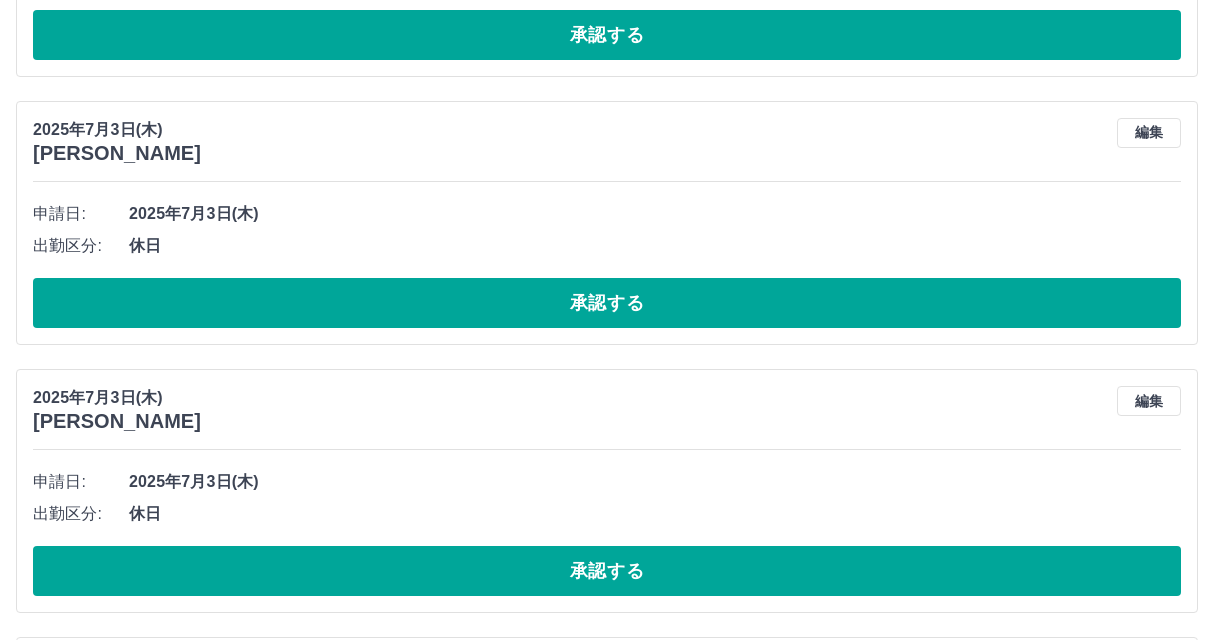 scroll, scrollTop: 10988, scrollLeft: 0, axis: vertical 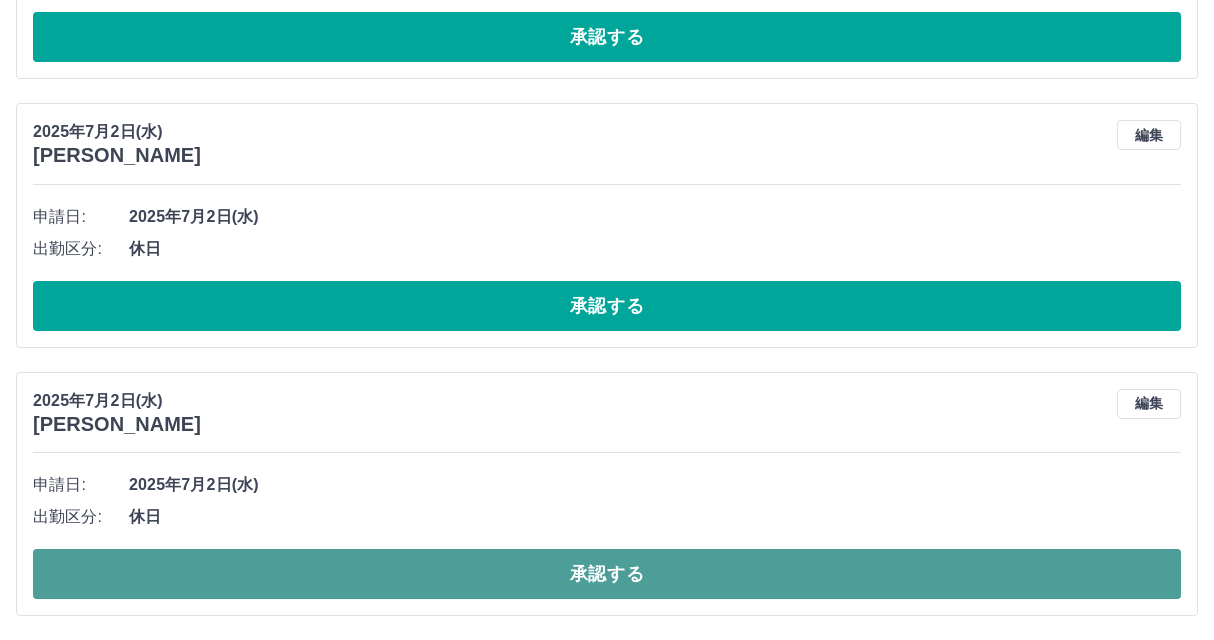 click on "承認する" at bounding box center (607, 574) 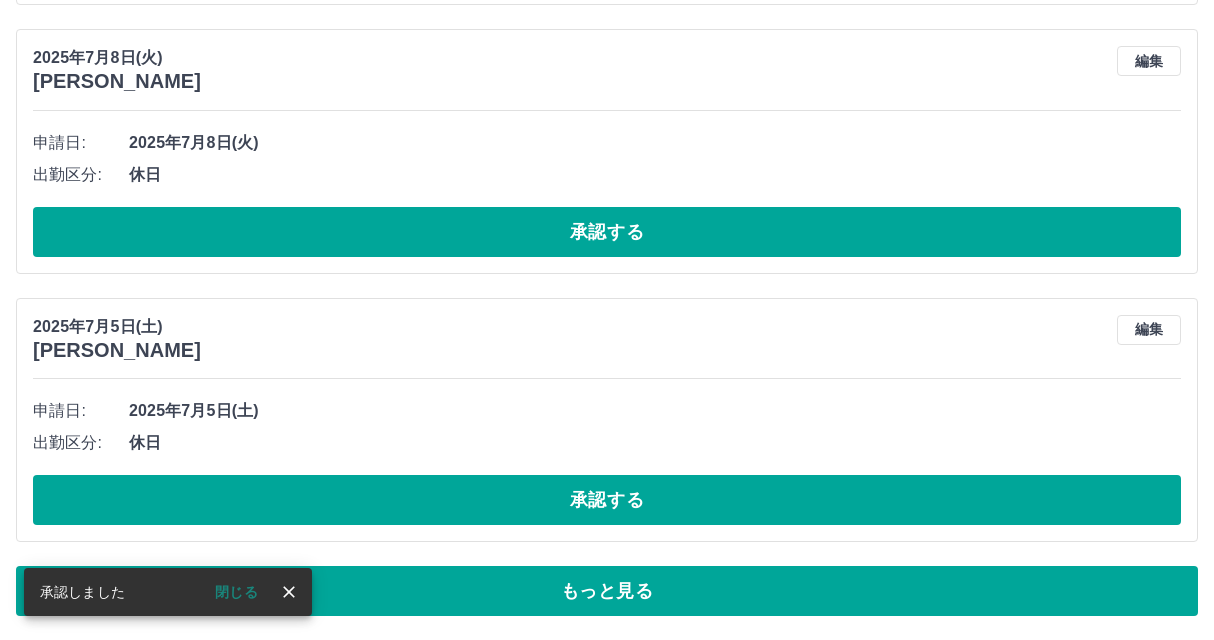 scroll, scrollTop: 9452, scrollLeft: 0, axis: vertical 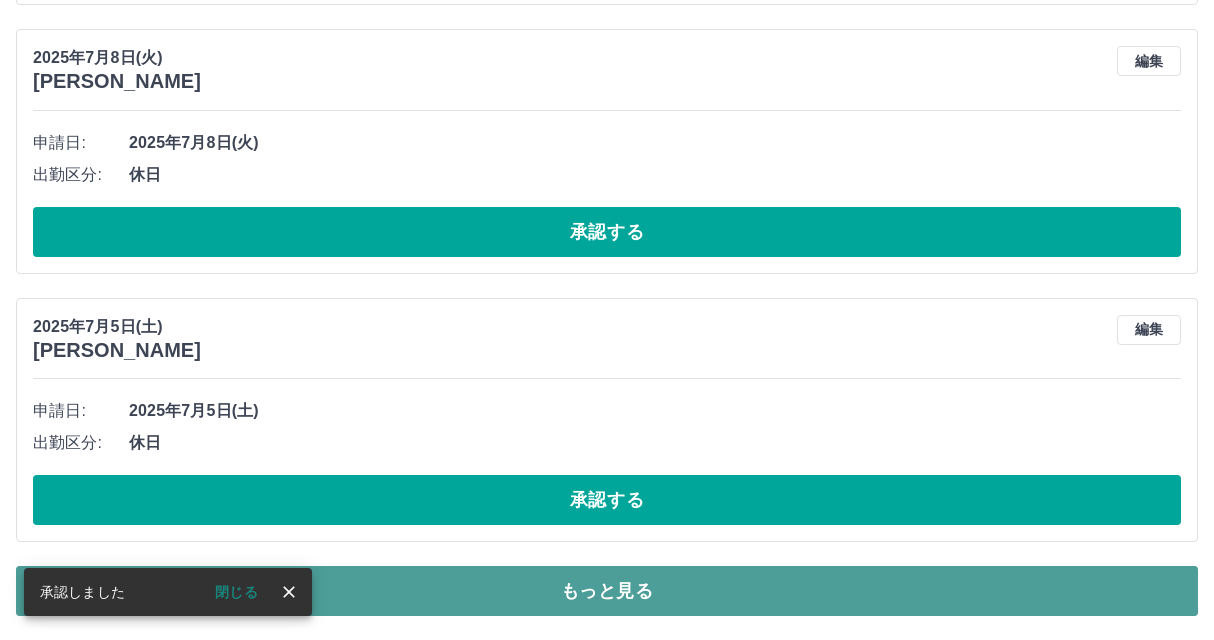click on "もっと見る" at bounding box center (607, 591) 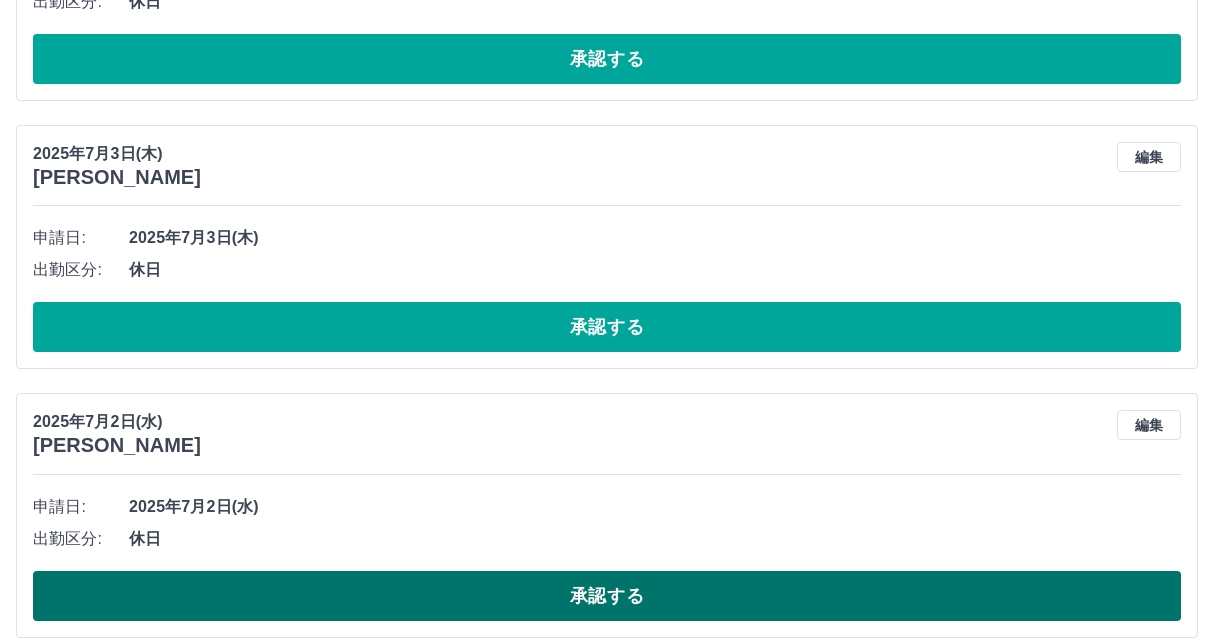 scroll, scrollTop: 10720, scrollLeft: 0, axis: vertical 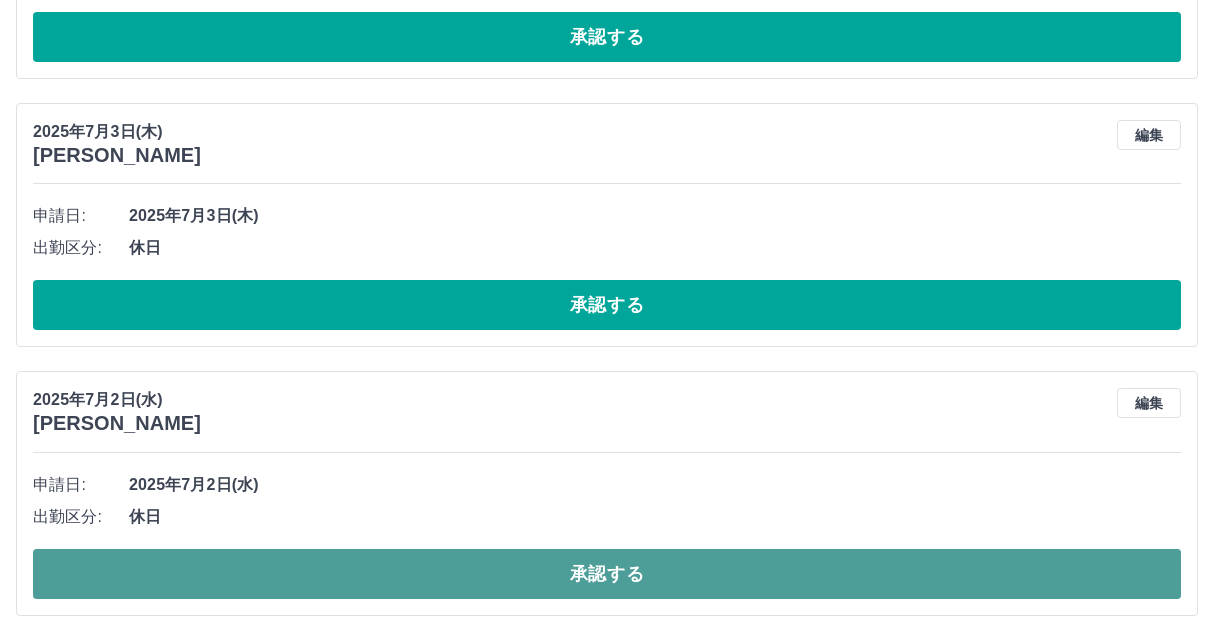 click on "承認する" at bounding box center (607, 574) 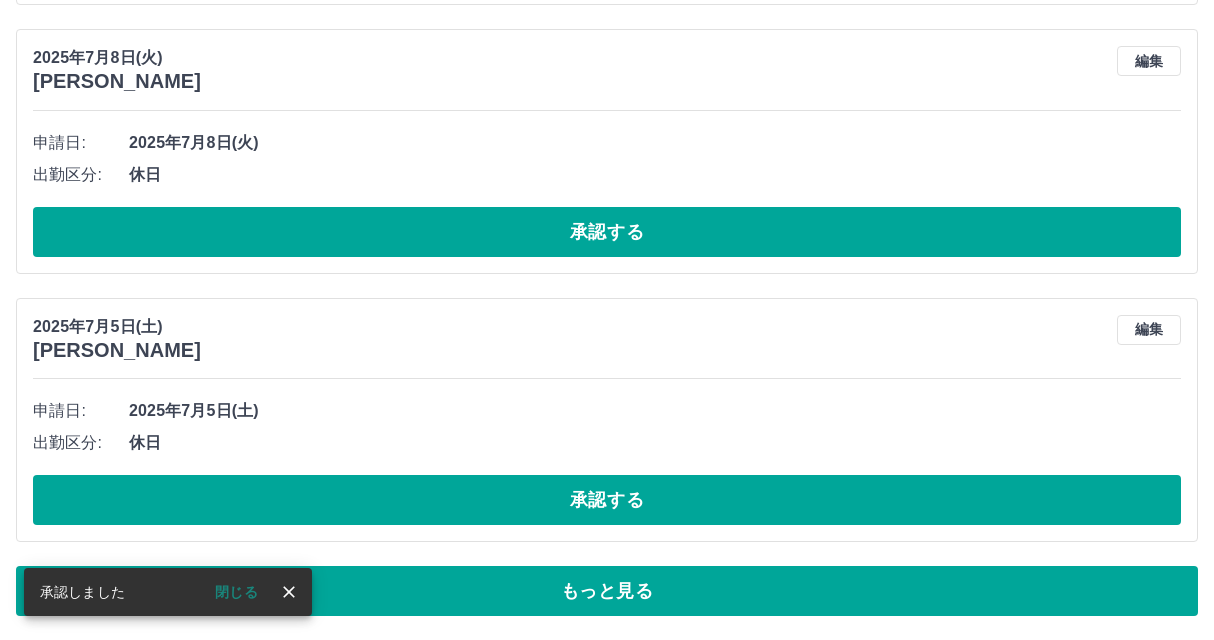 scroll, scrollTop: 9452, scrollLeft: 0, axis: vertical 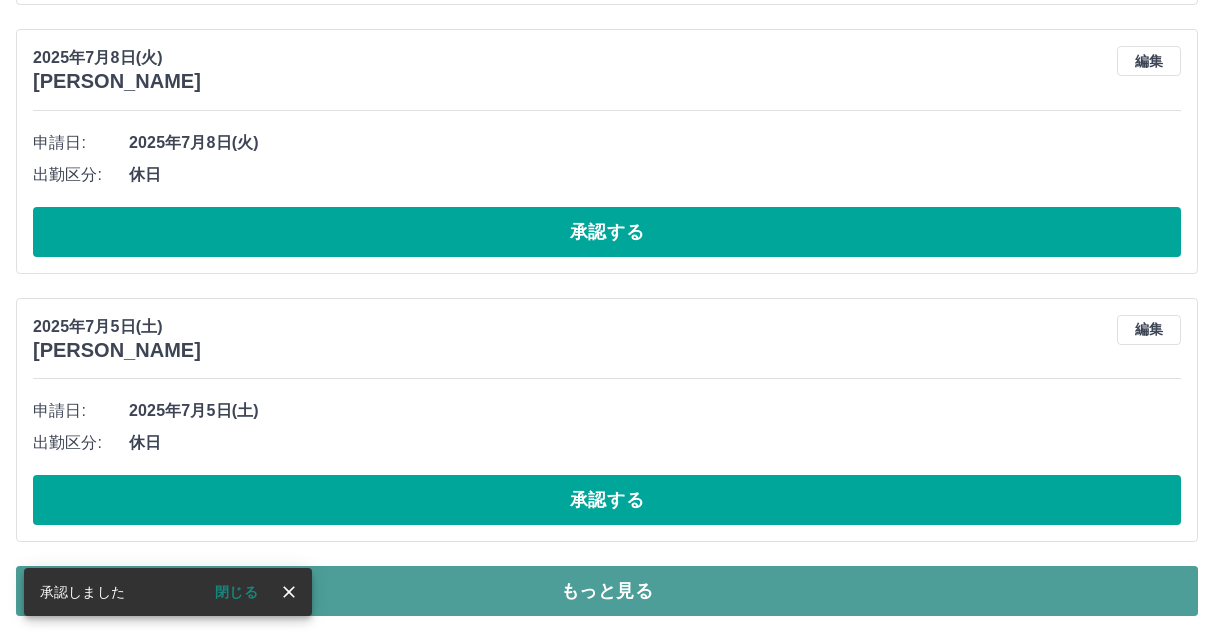 click on "もっと見る" at bounding box center (607, 591) 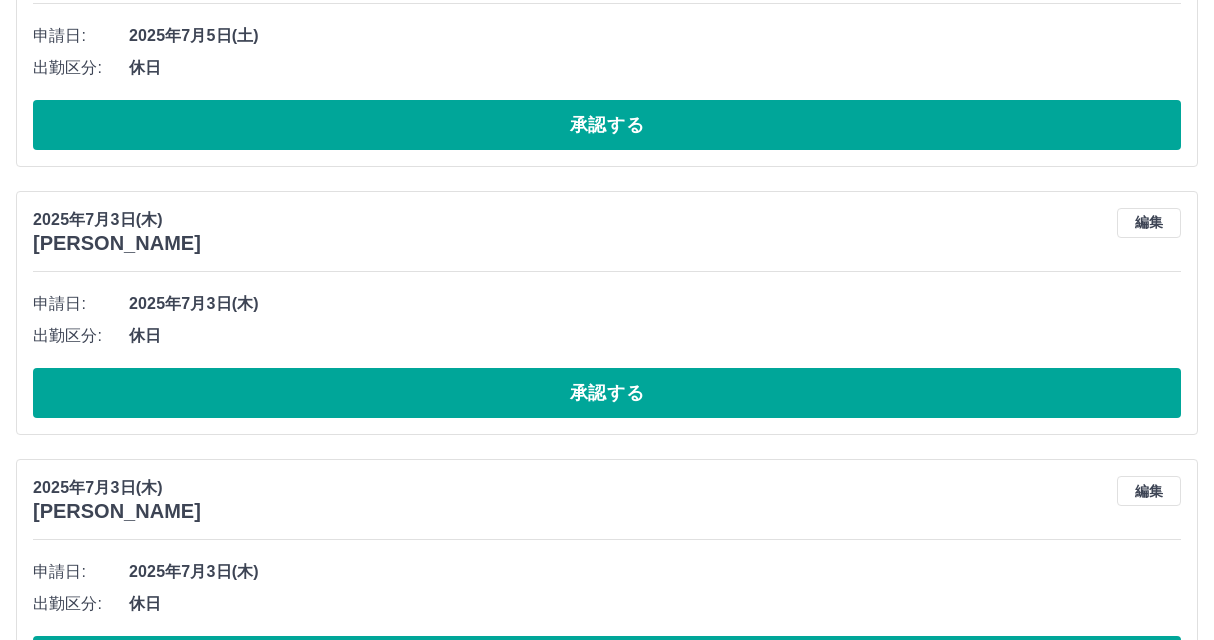 scroll, scrollTop: 10451, scrollLeft: 0, axis: vertical 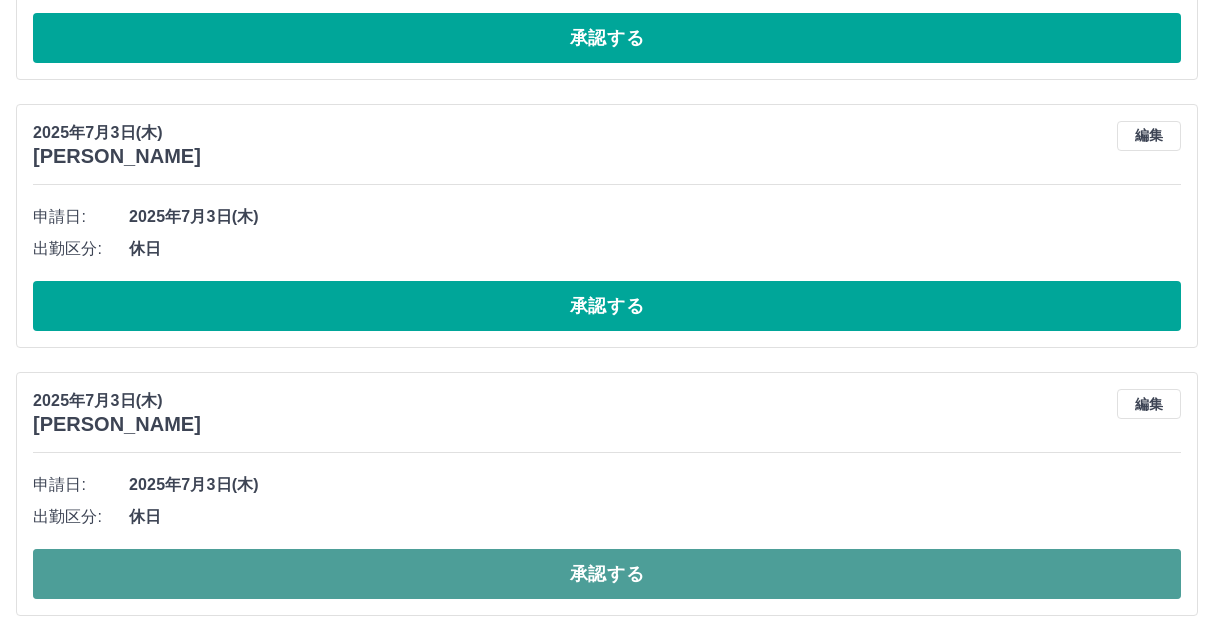click on "承認する" at bounding box center (607, 574) 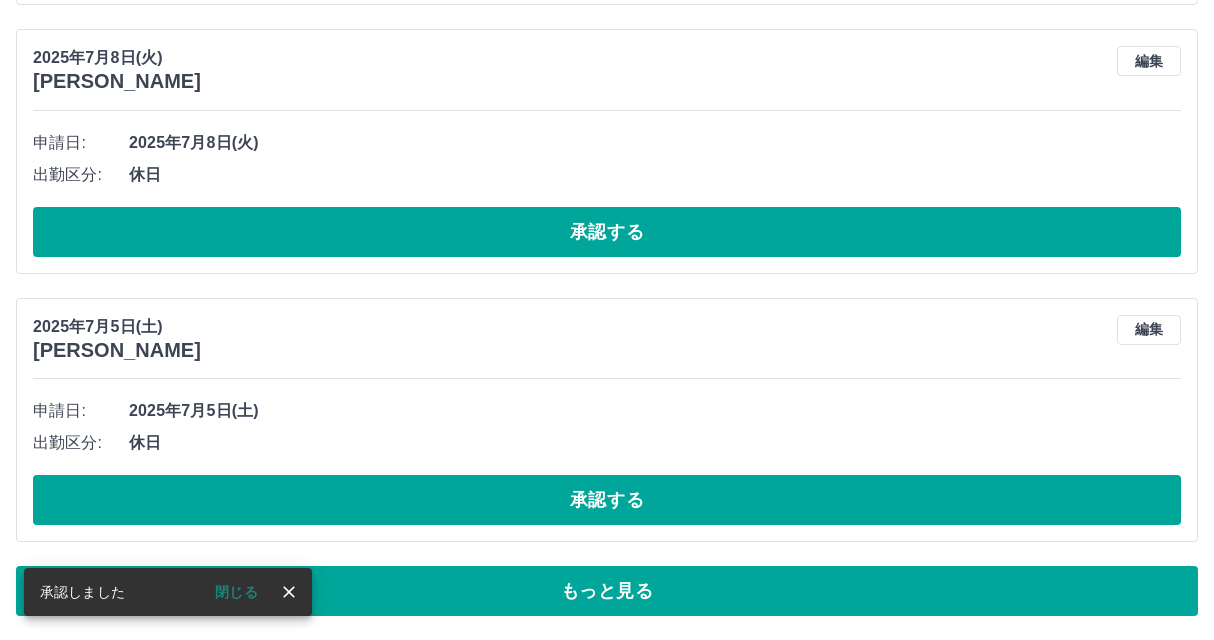 scroll, scrollTop: 9452, scrollLeft: 0, axis: vertical 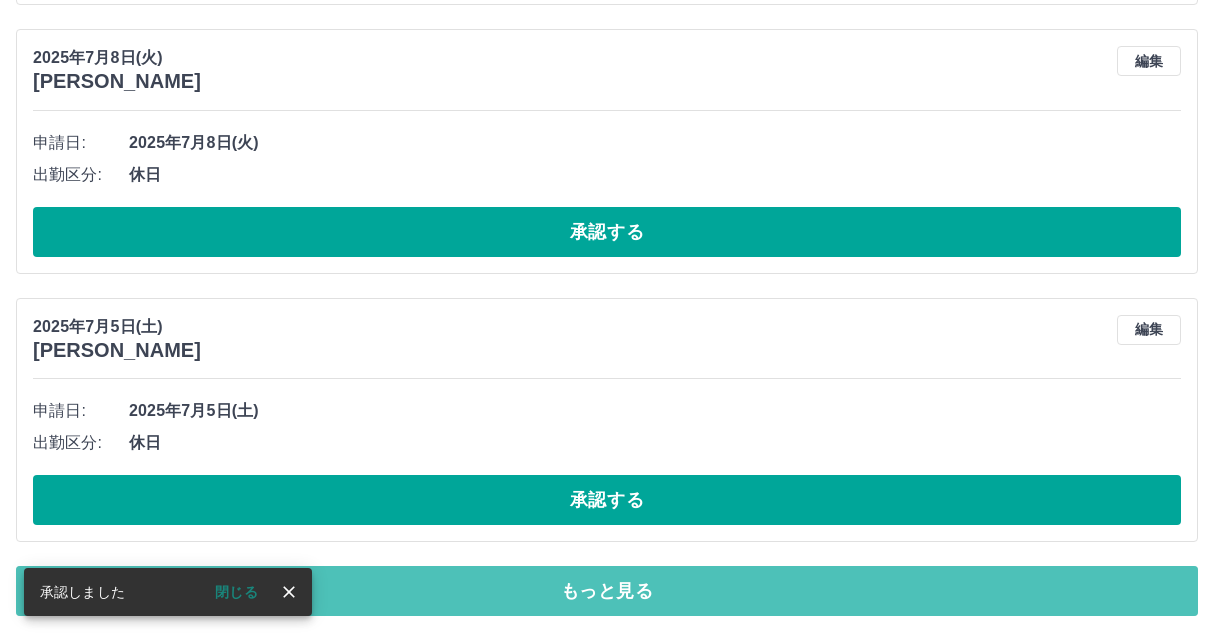 click on "もっと見る" at bounding box center [607, 591] 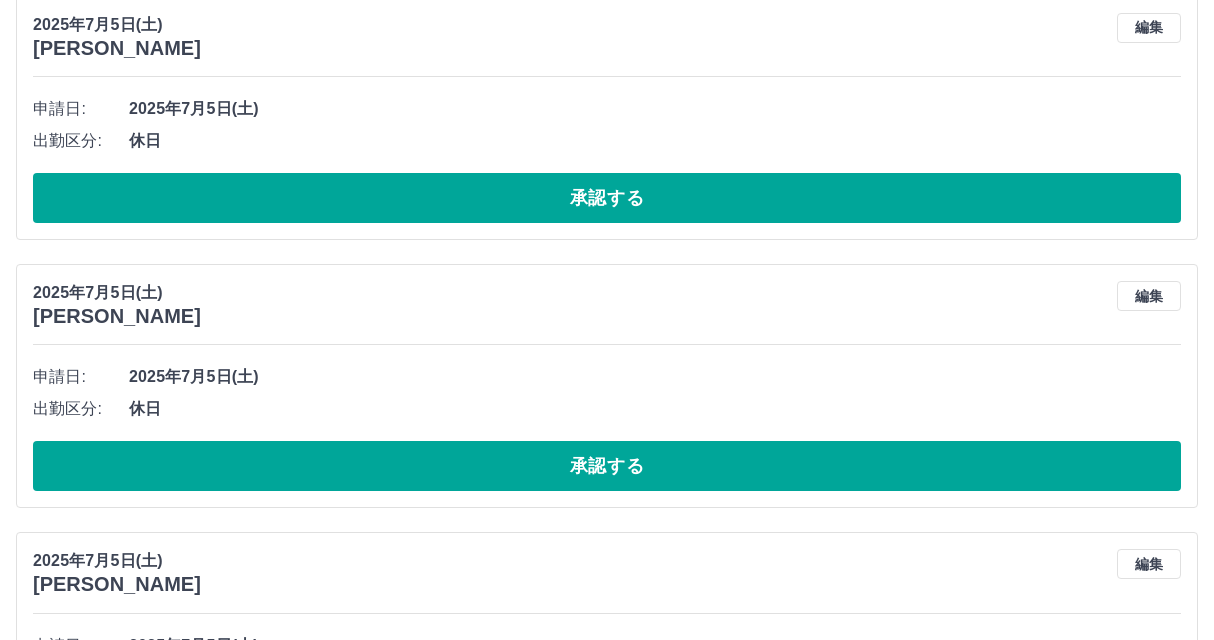 scroll, scrollTop: 10183, scrollLeft: 0, axis: vertical 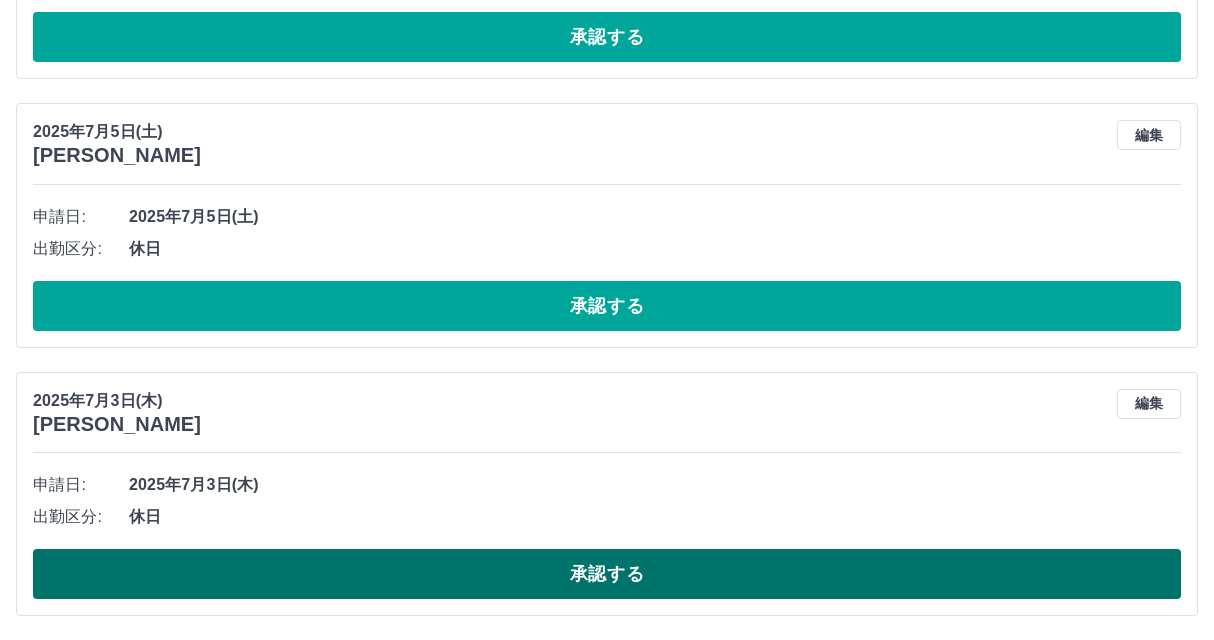 click on "承認する" at bounding box center (607, 574) 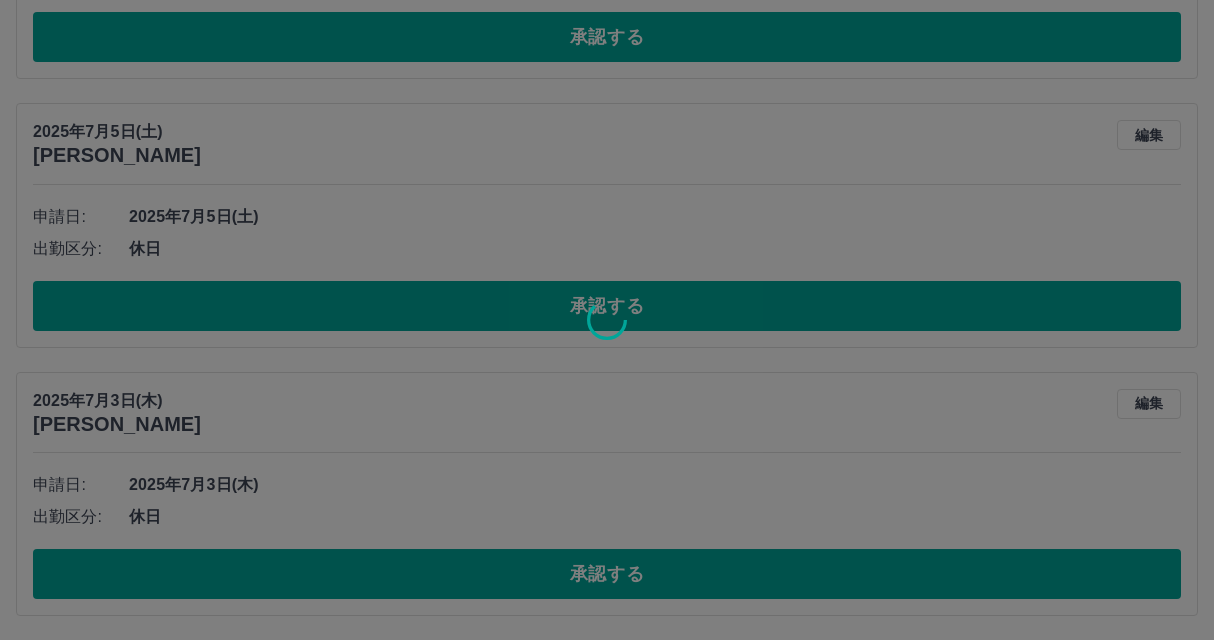 scroll, scrollTop: 9452, scrollLeft: 0, axis: vertical 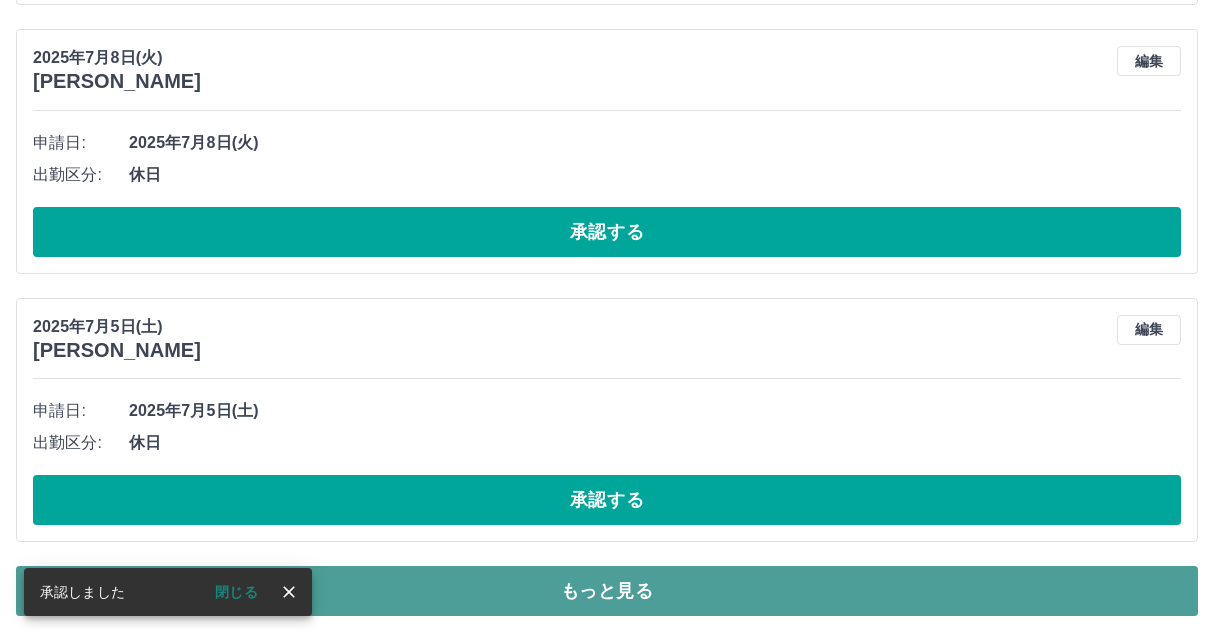 click on "もっと見る" at bounding box center [607, 591] 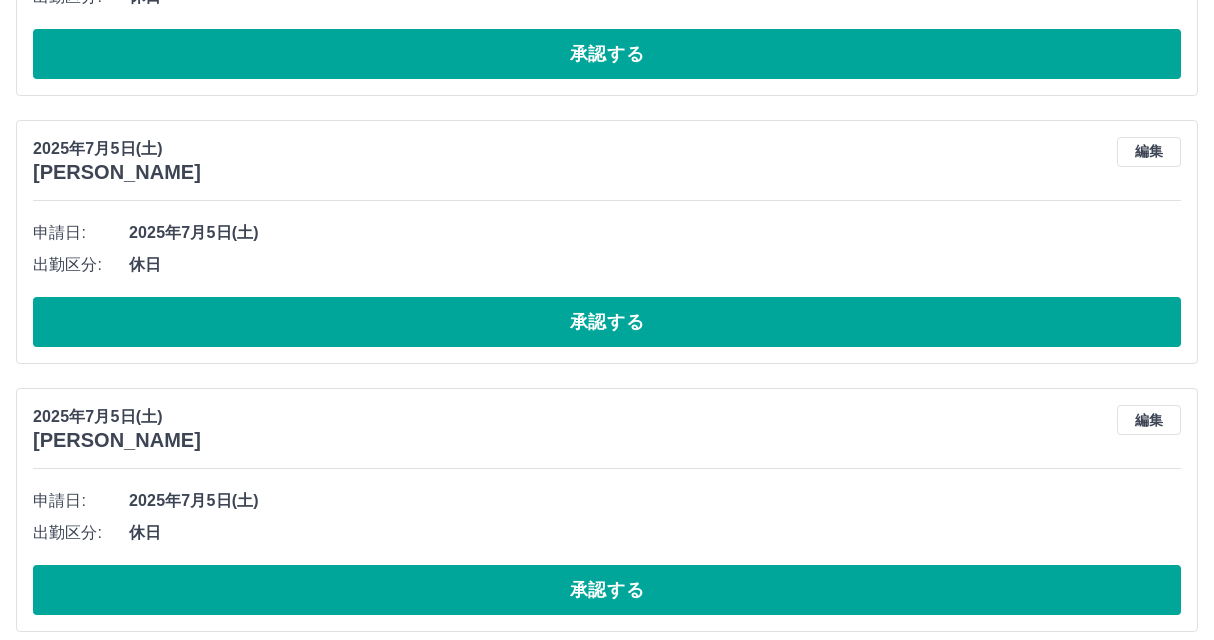 scroll, scrollTop: 9915, scrollLeft: 0, axis: vertical 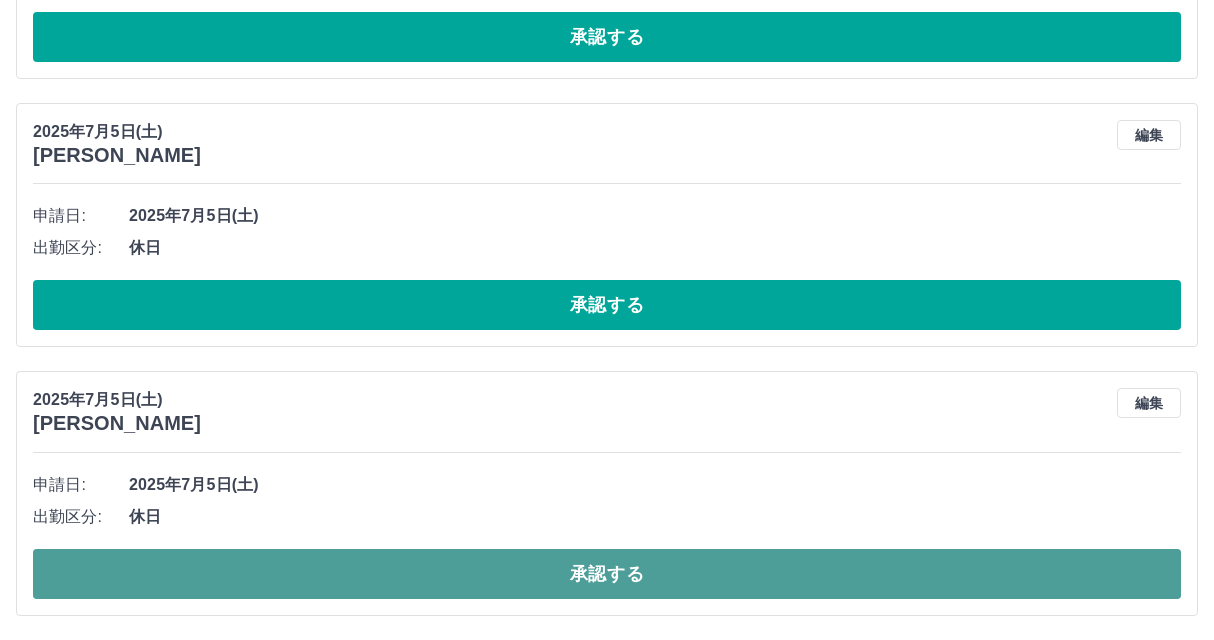 click on "承認する" at bounding box center [607, 574] 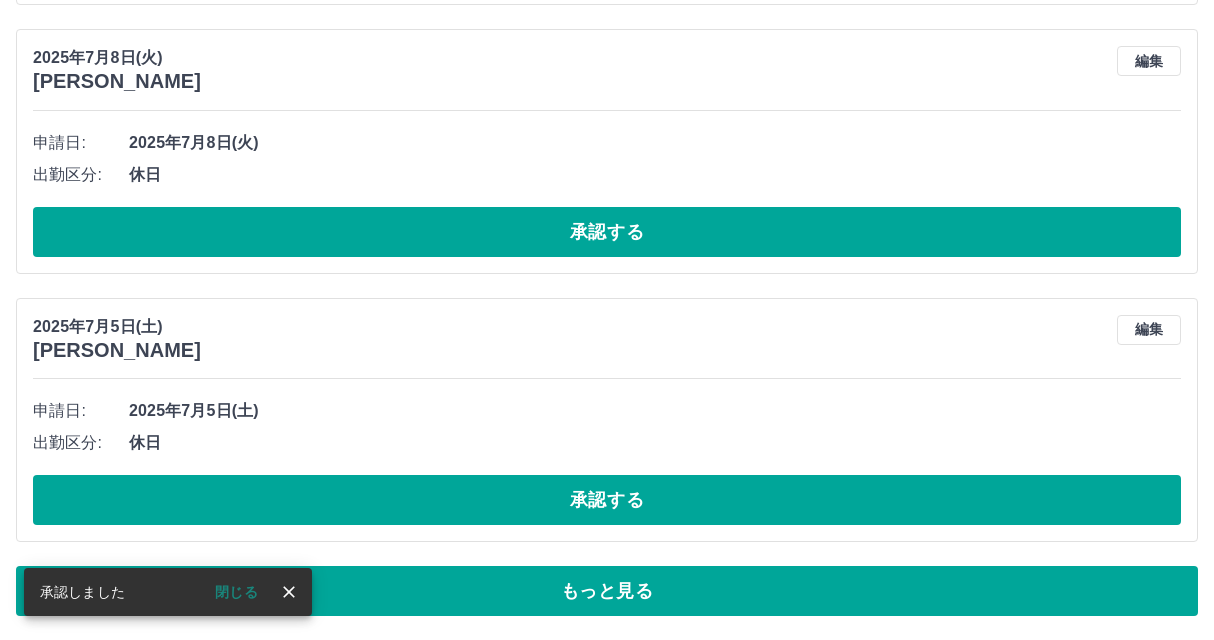 scroll, scrollTop: 9452, scrollLeft: 0, axis: vertical 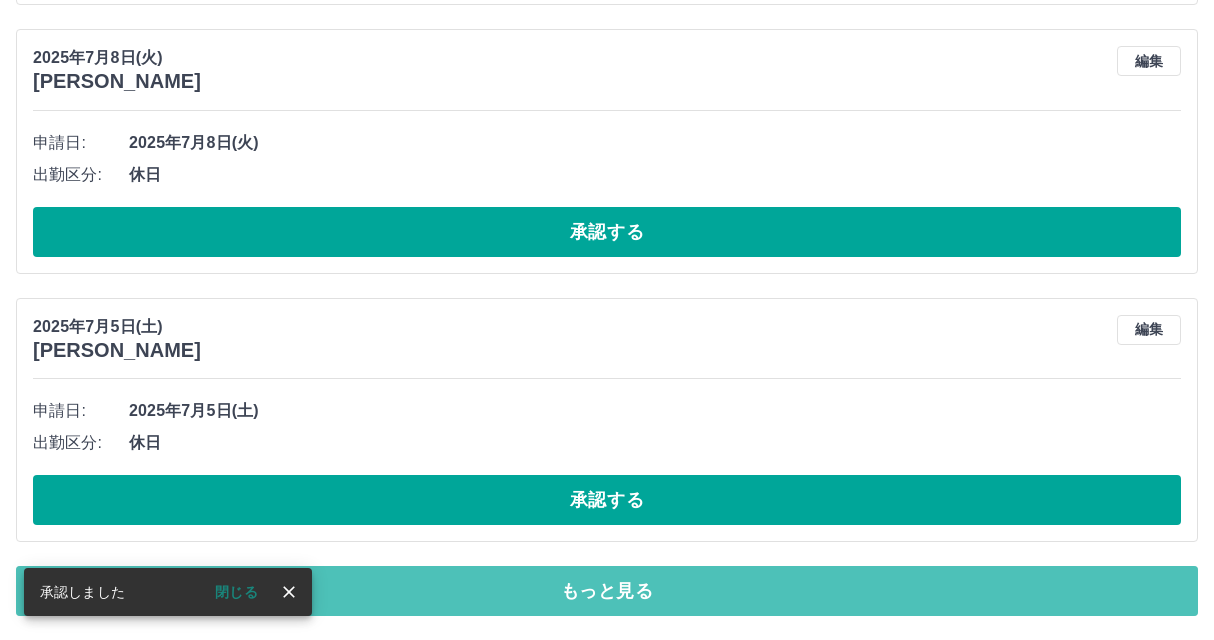 click on "もっと見る" at bounding box center [607, 591] 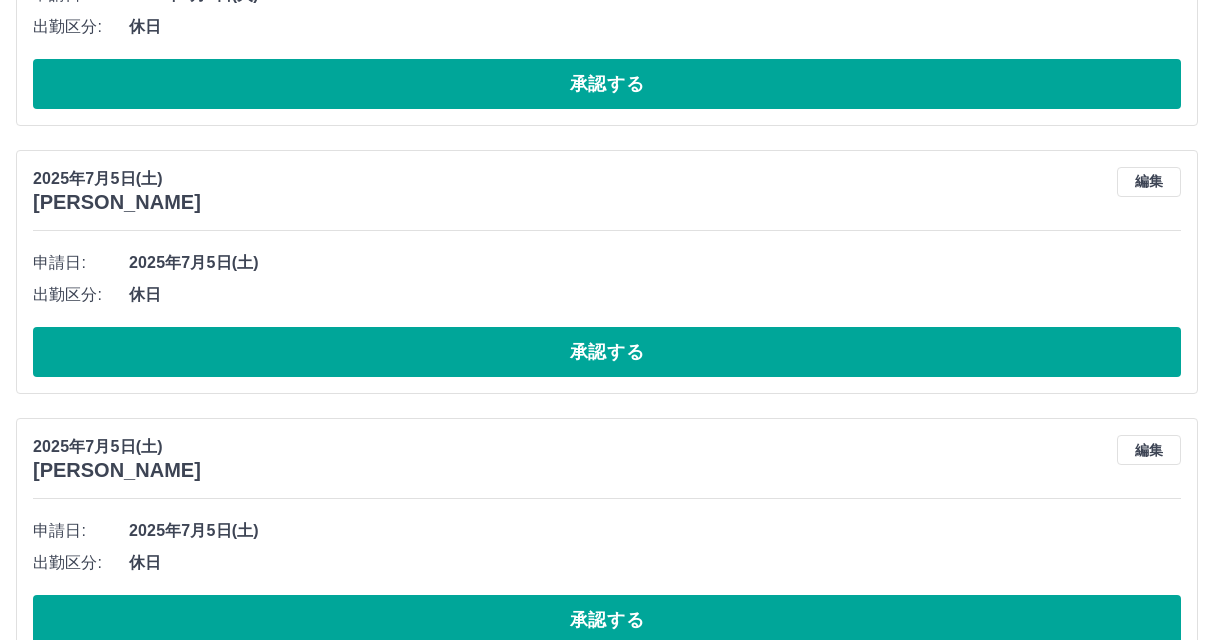 scroll, scrollTop: 9646, scrollLeft: 0, axis: vertical 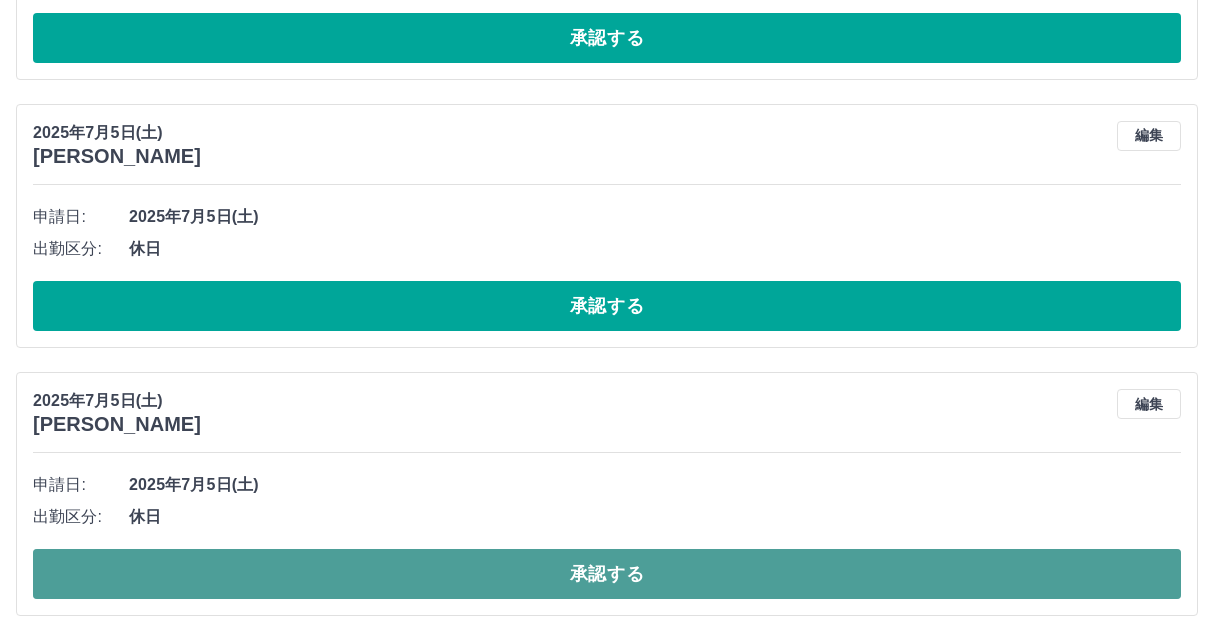 click on "承認する" at bounding box center (607, 574) 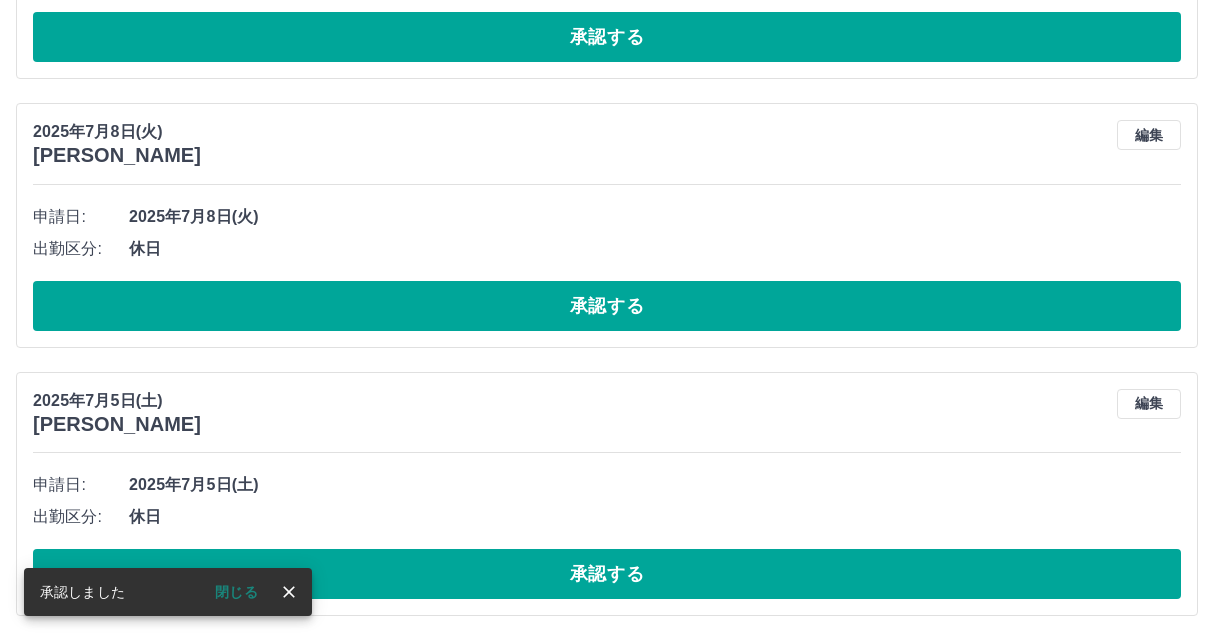 scroll, scrollTop: 9378, scrollLeft: 0, axis: vertical 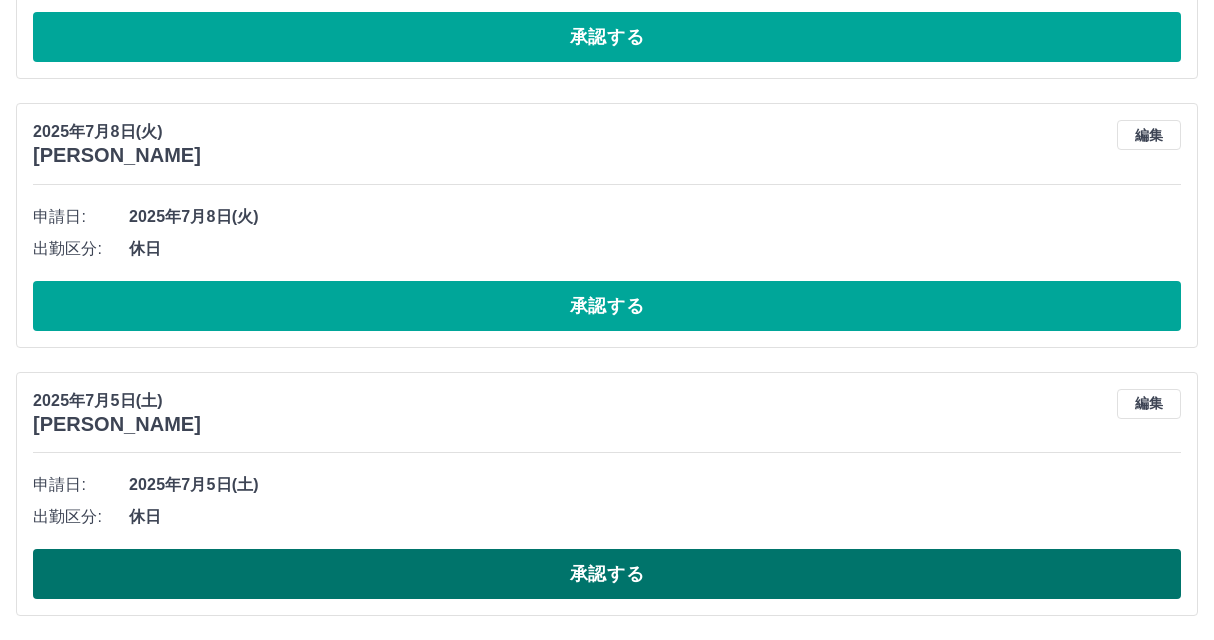 click on "承認する" at bounding box center (607, 574) 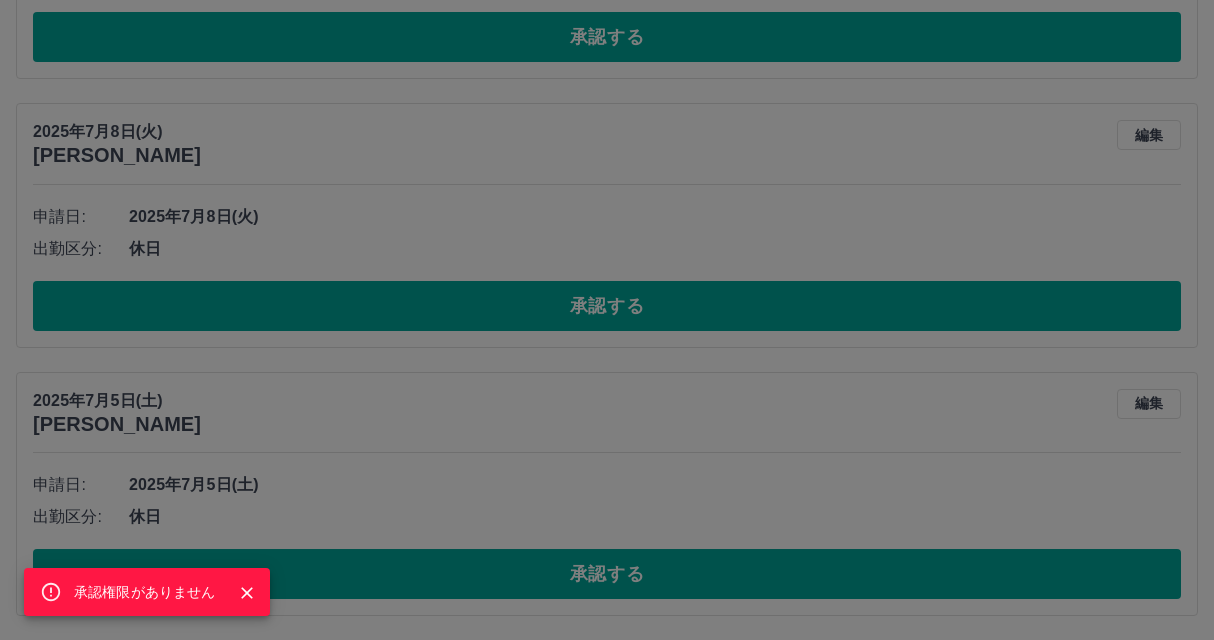 click on "承認権限がありません" at bounding box center [607, 320] 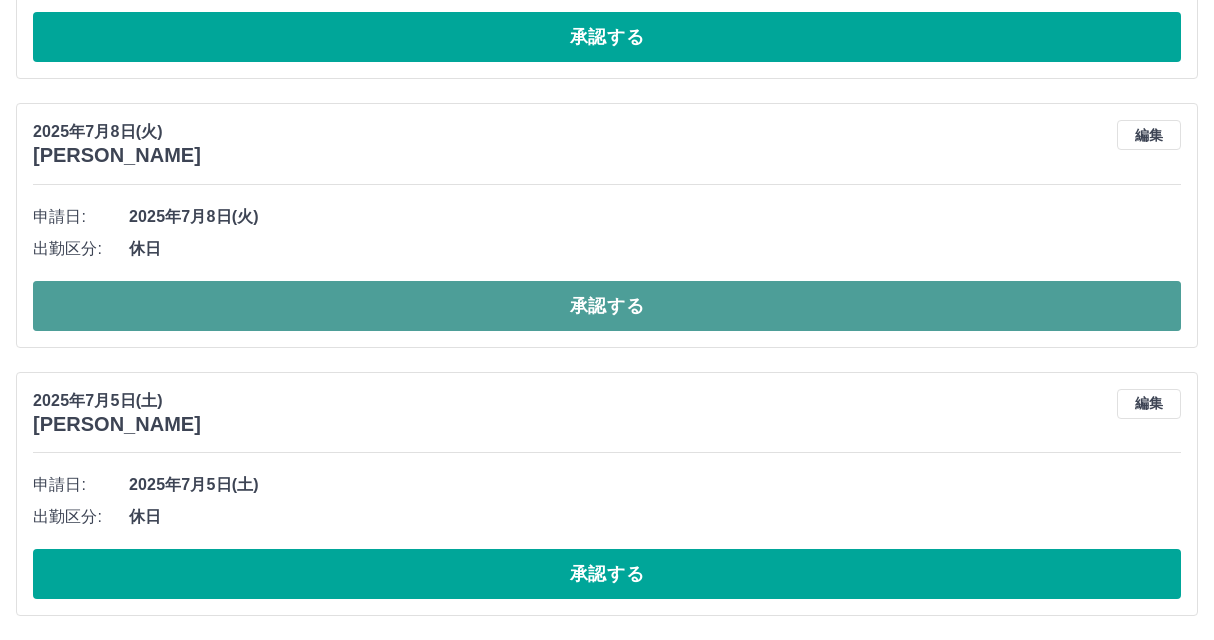 click on "承認する" at bounding box center [607, 306] 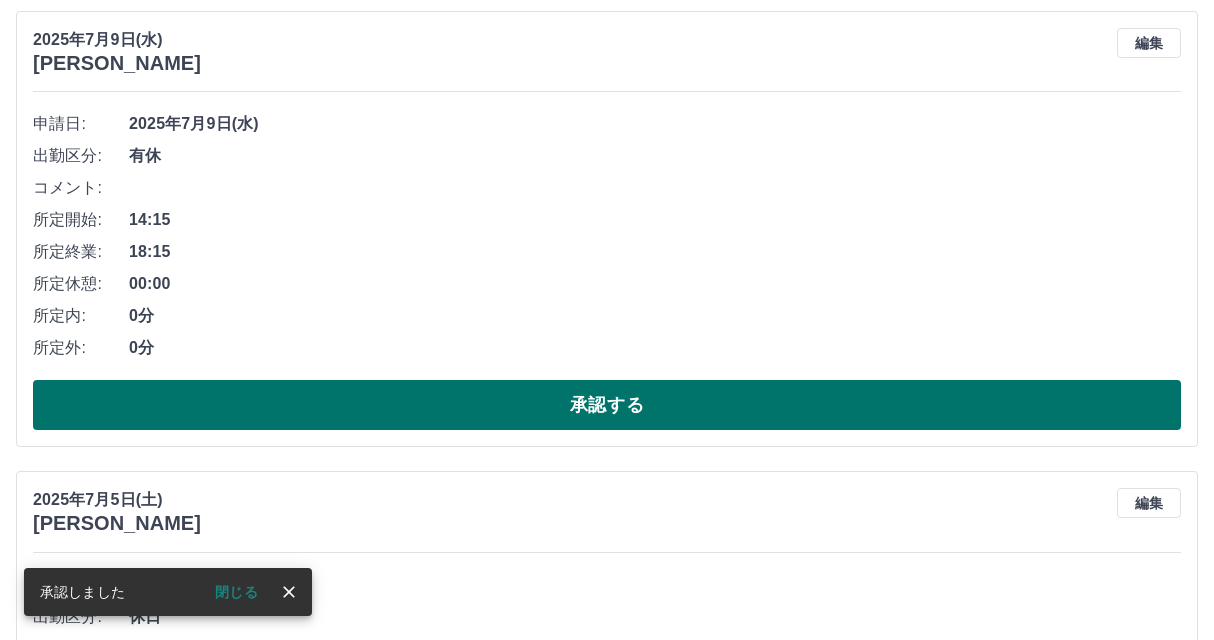 scroll, scrollTop: 9010, scrollLeft: 0, axis: vertical 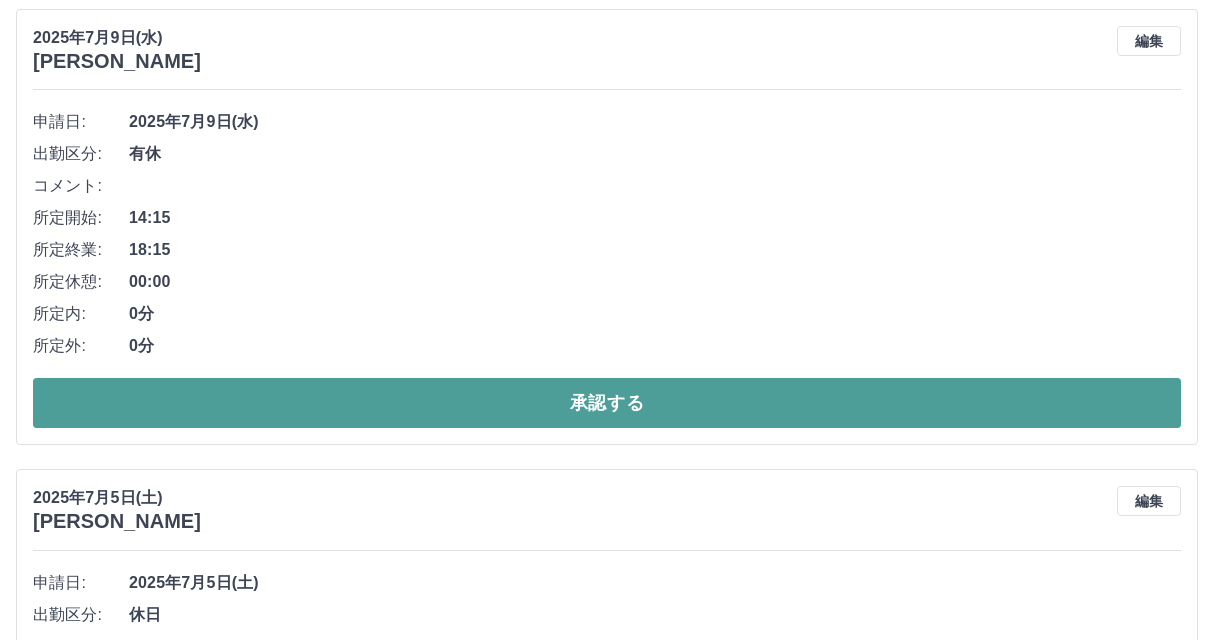 click on "承認する" at bounding box center (607, 403) 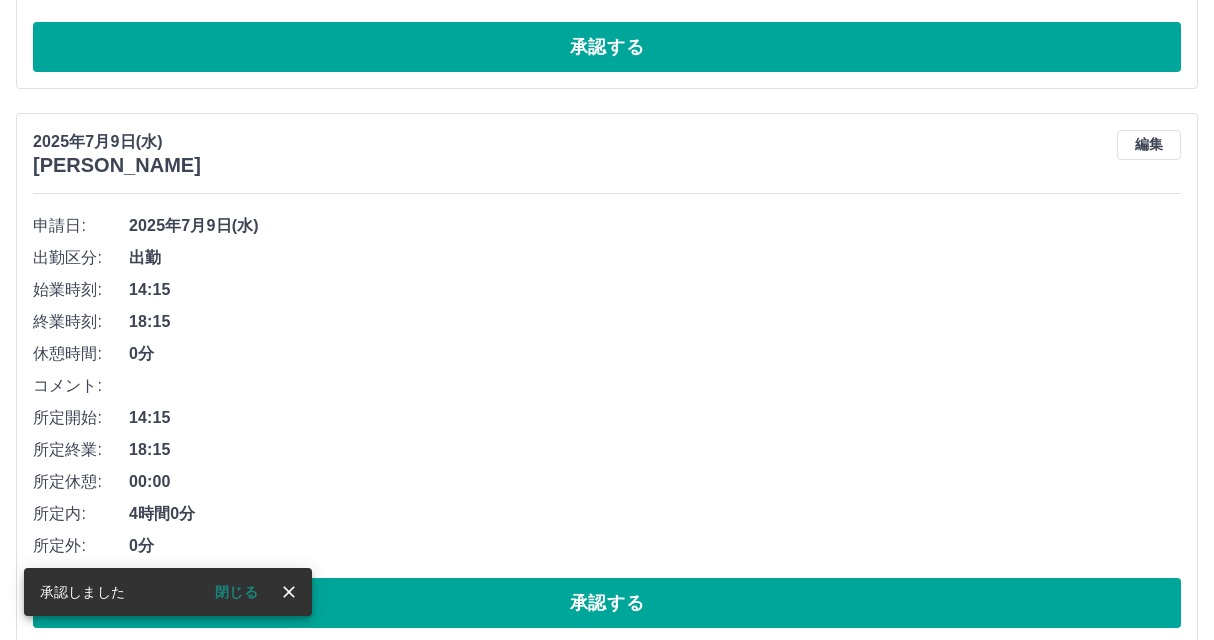 scroll, scrollTop: 8450, scrollLeft: 0, axis: vertical 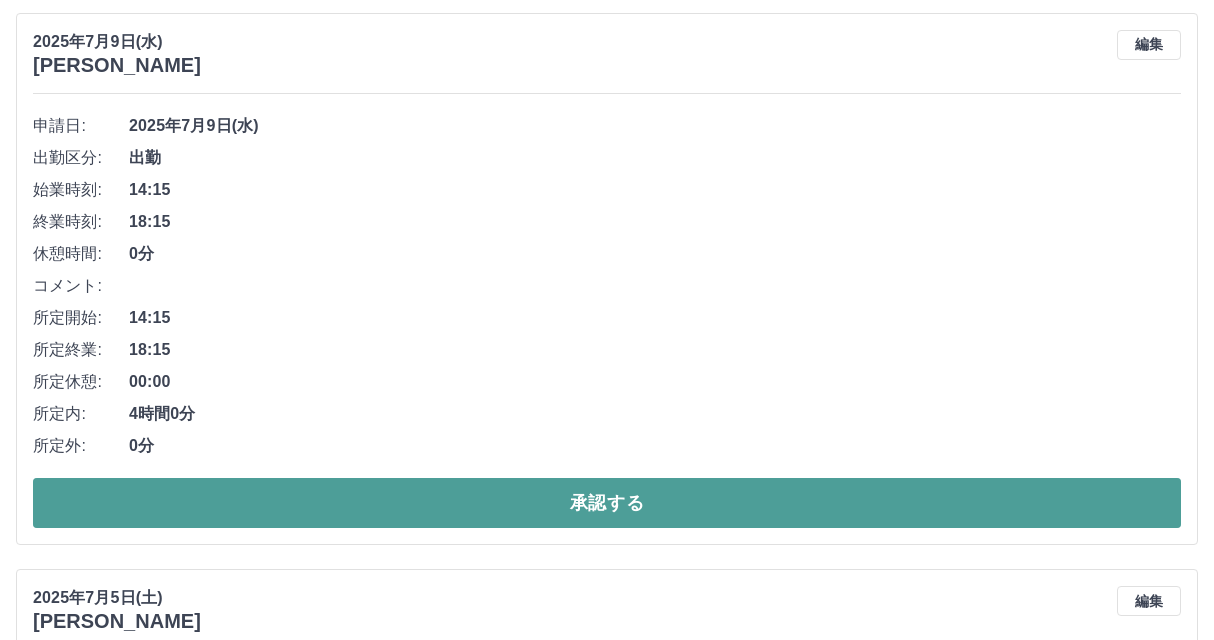 click on "承認する" at bounding box center [607, 503] 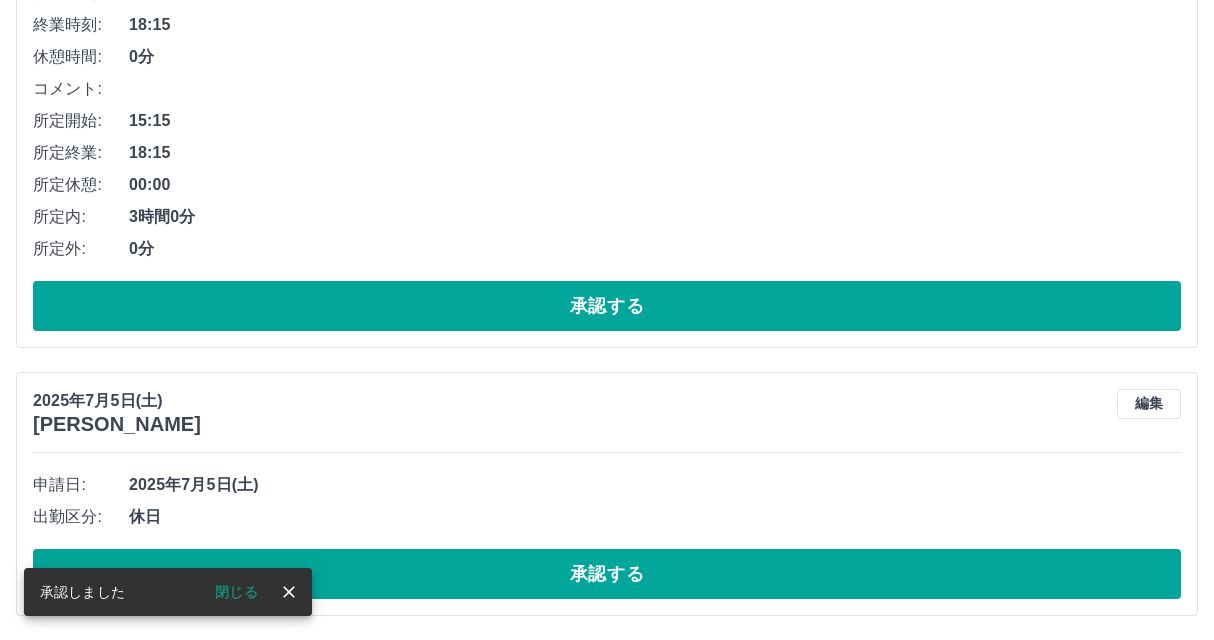 scroll, scrollTop: 7894, scrollLeft: 0, axis: vertical 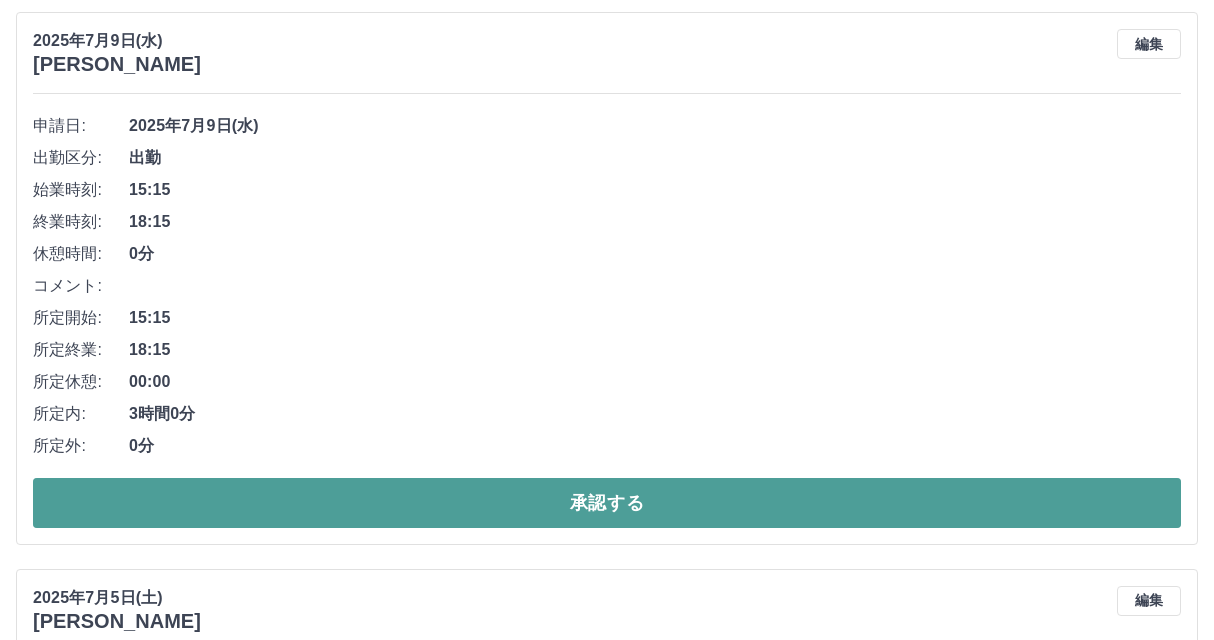 click on "承認する" at bounding box center [607, 503] 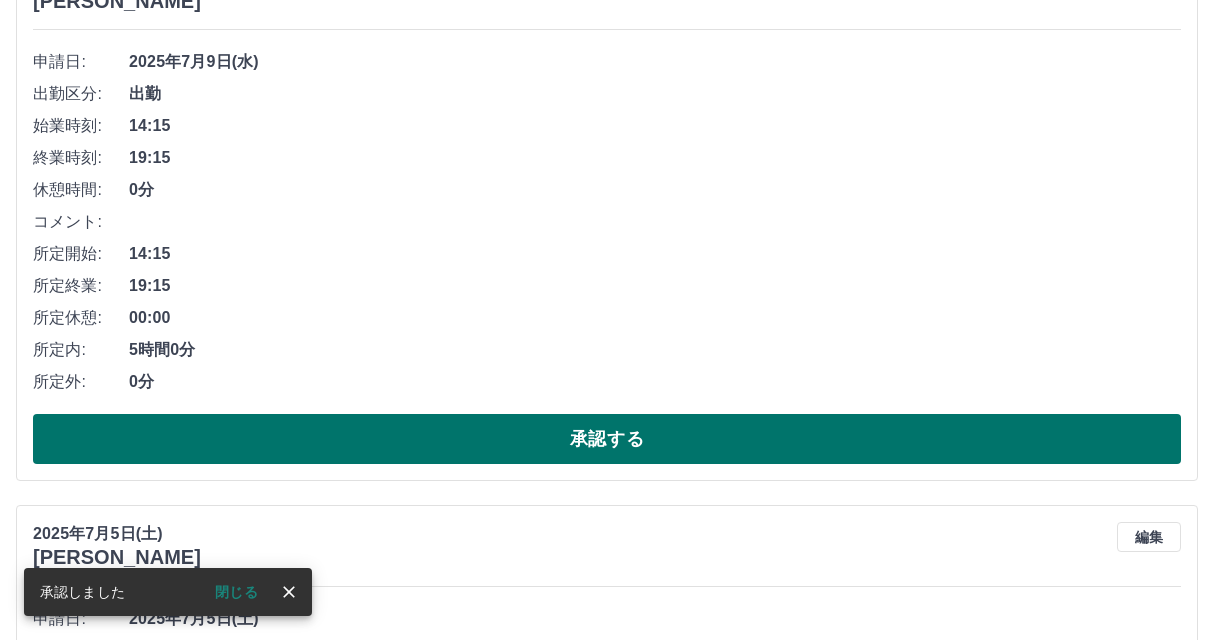 scroll, scrollTop: 7437, scrollLeft: 0, axis: vertical 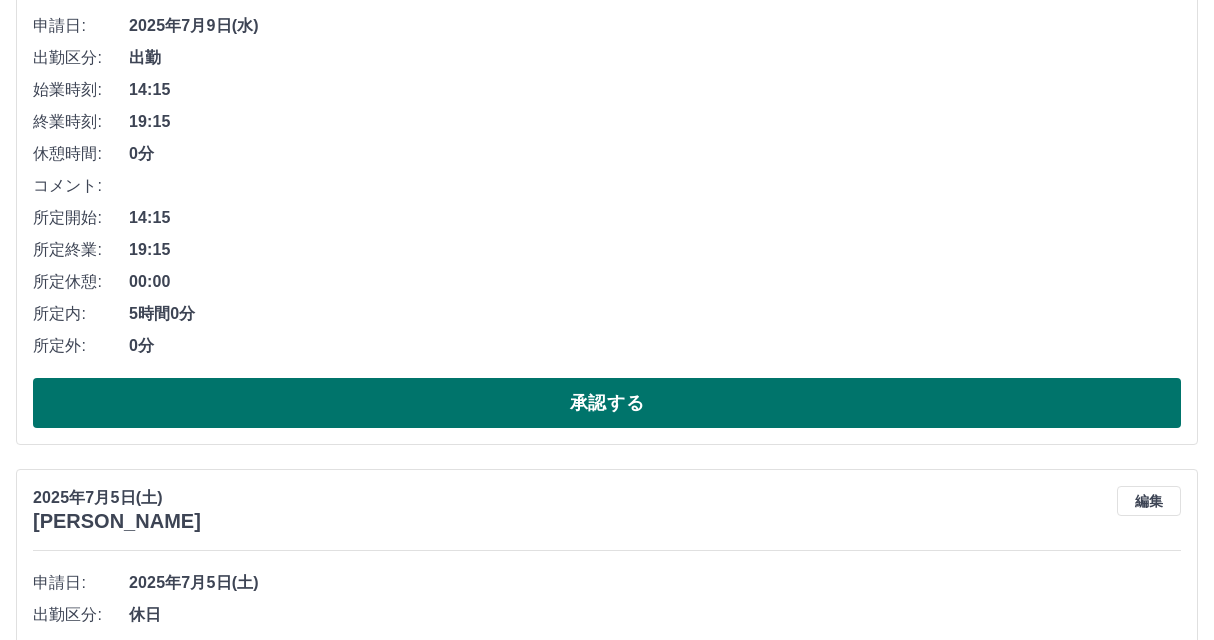 click on "承認する" at bounding box center [607, 403] 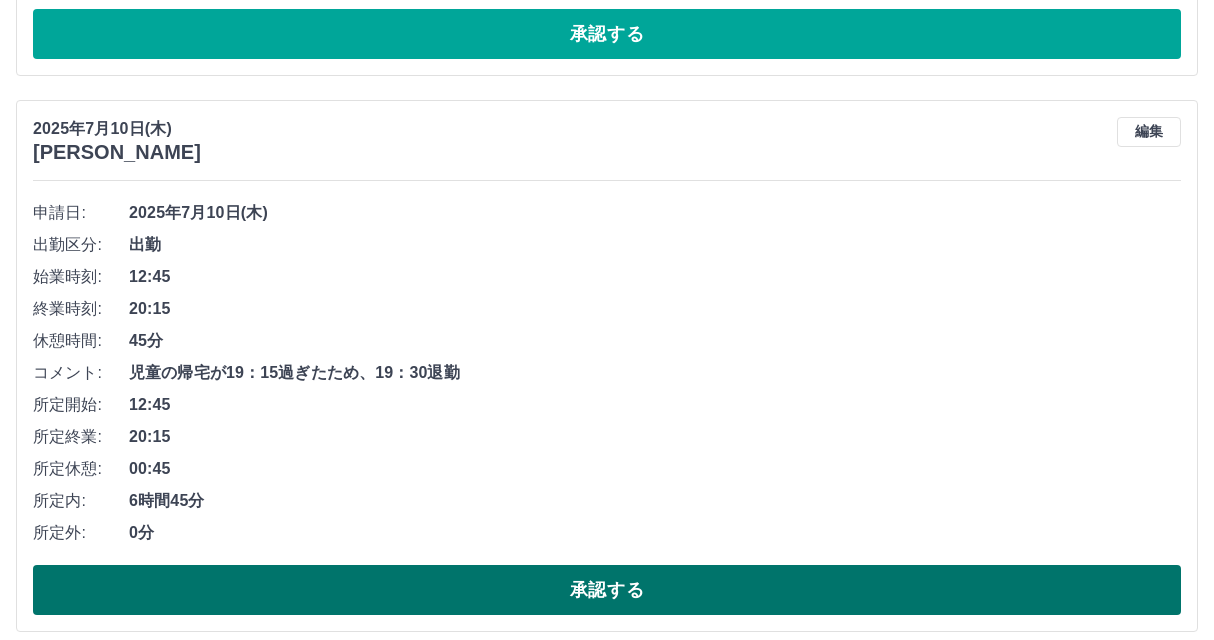 scroll, scrollTop: 6781, scrollLeft: 0, axis: vertical 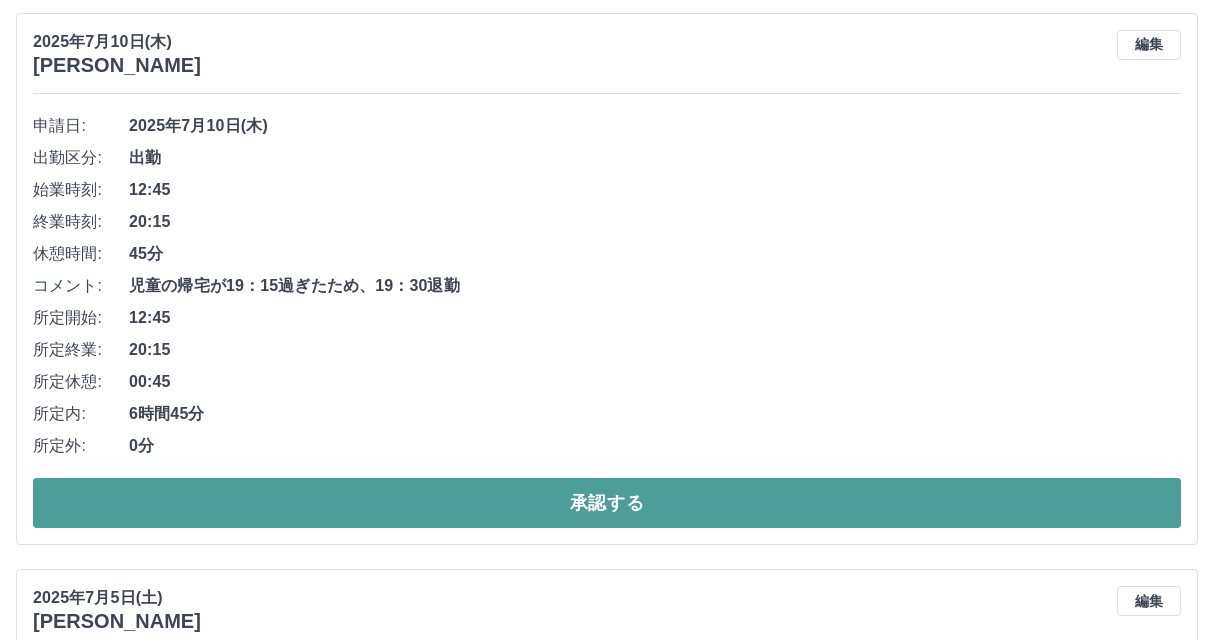 click on "承認する" at bounding box center [607, 503] 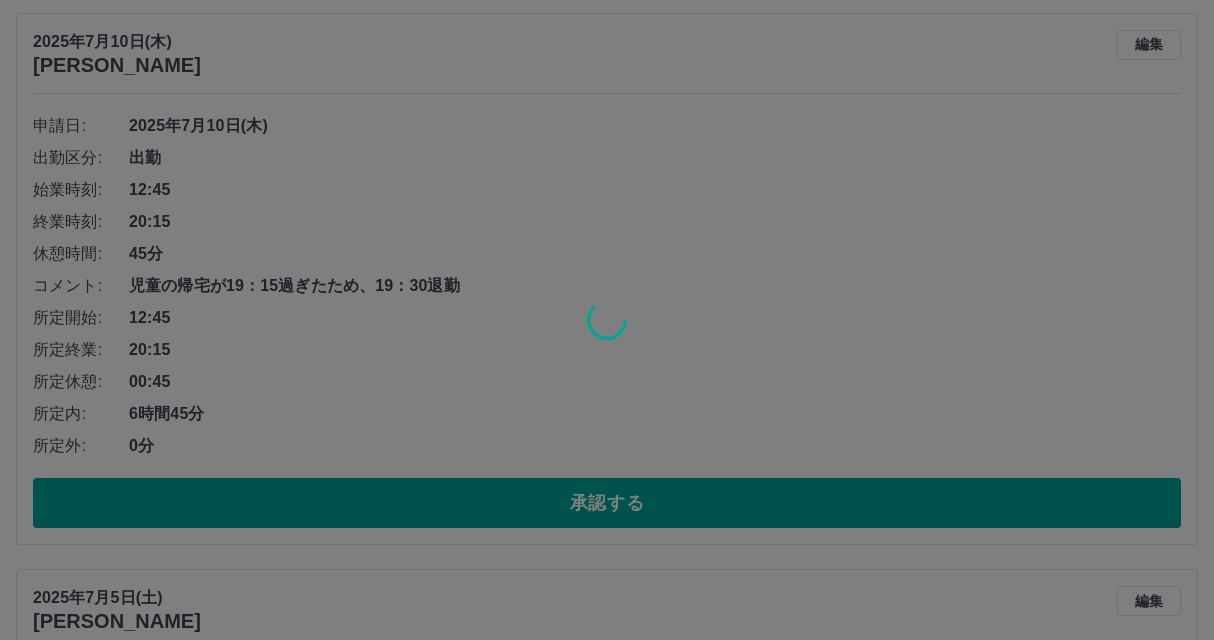 scroll, scrollTop: 6225, scrollLeft: 0, axis: vertical 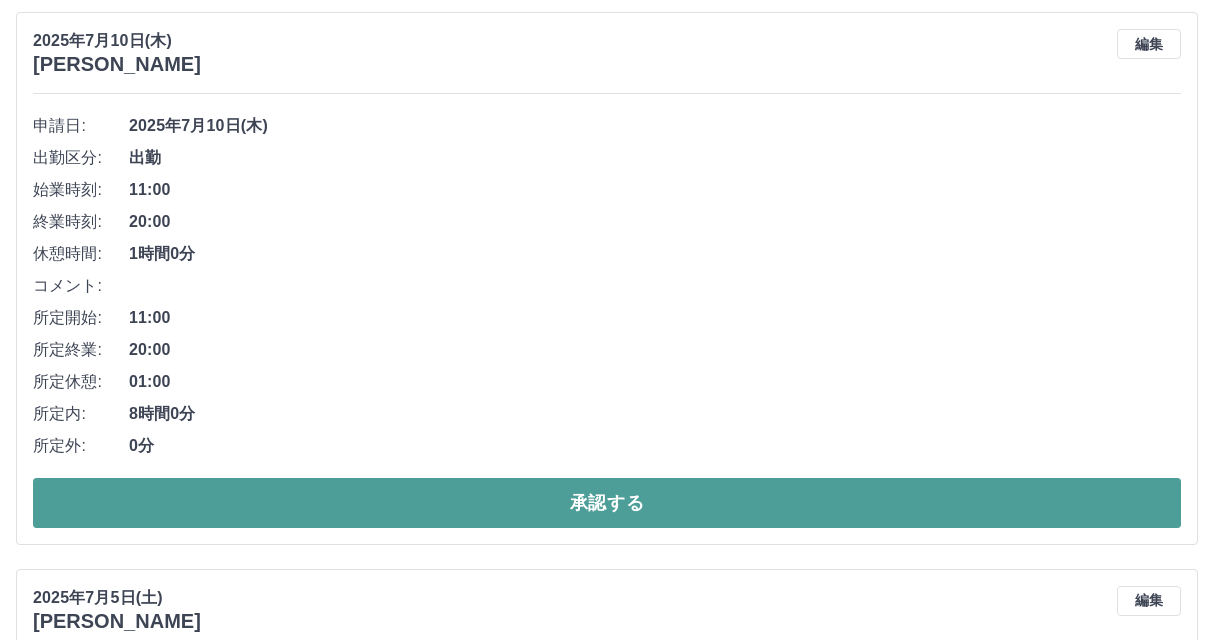 click on "承認する" at bounding box center [607, 503] 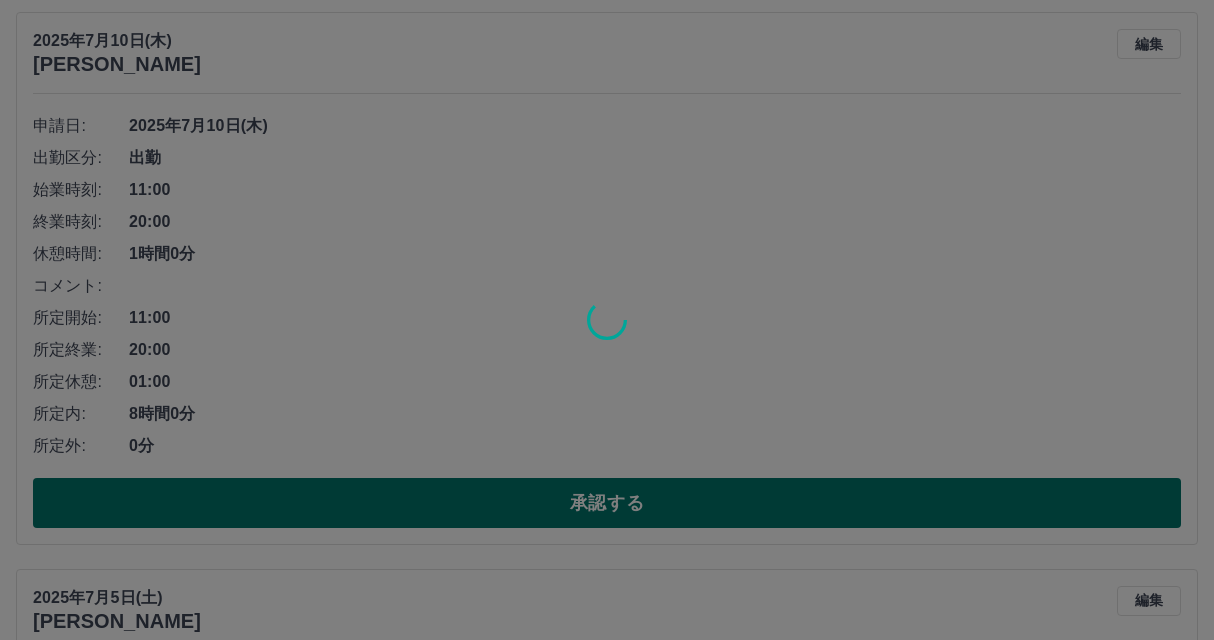 scroll, scrollTop: 5668, scrollLeft: 0, axis: vertical 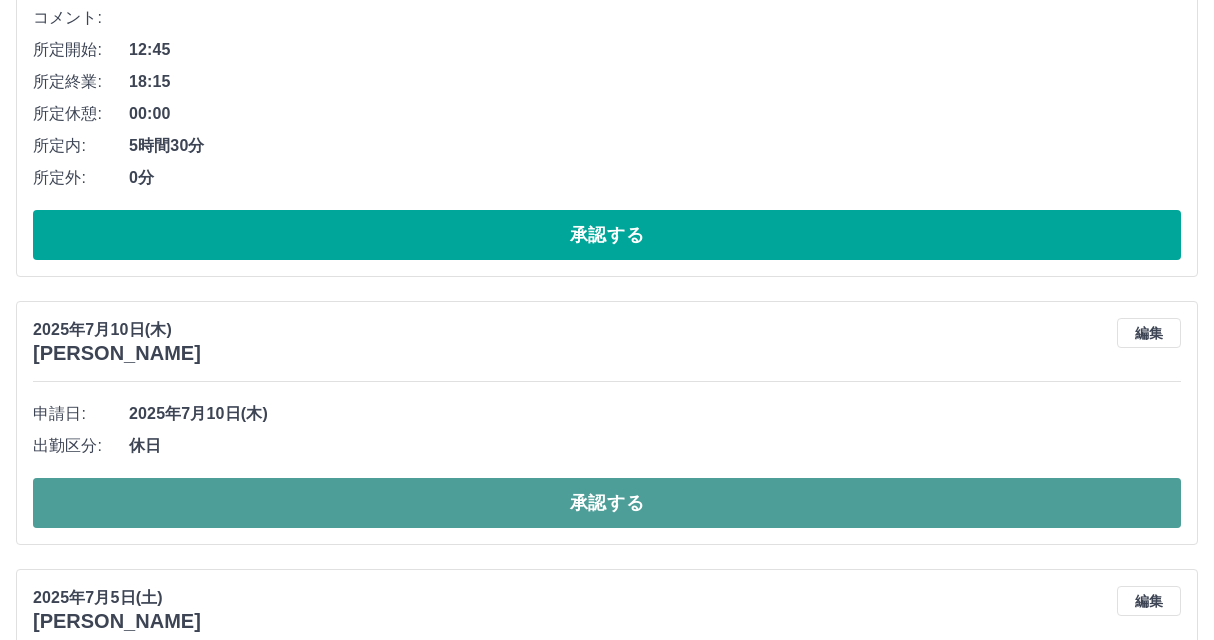 click on "承認する" at bounding box center [607, 503] 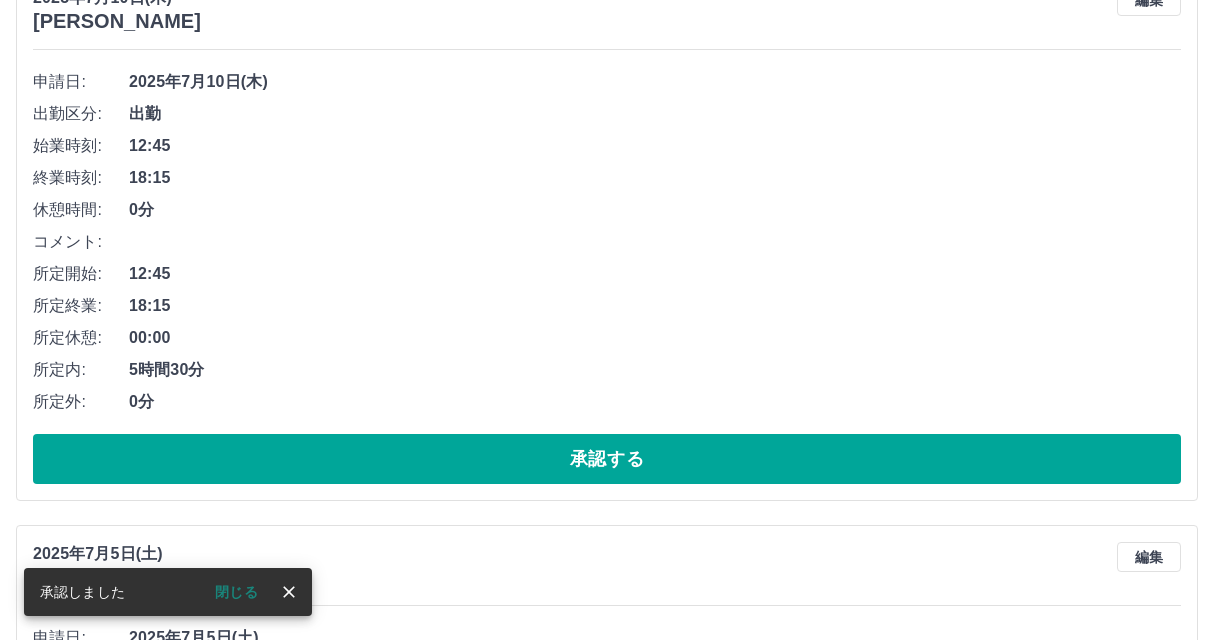 scroll, scrollTop: 5399, scrollLeft: 0, axis: vertical 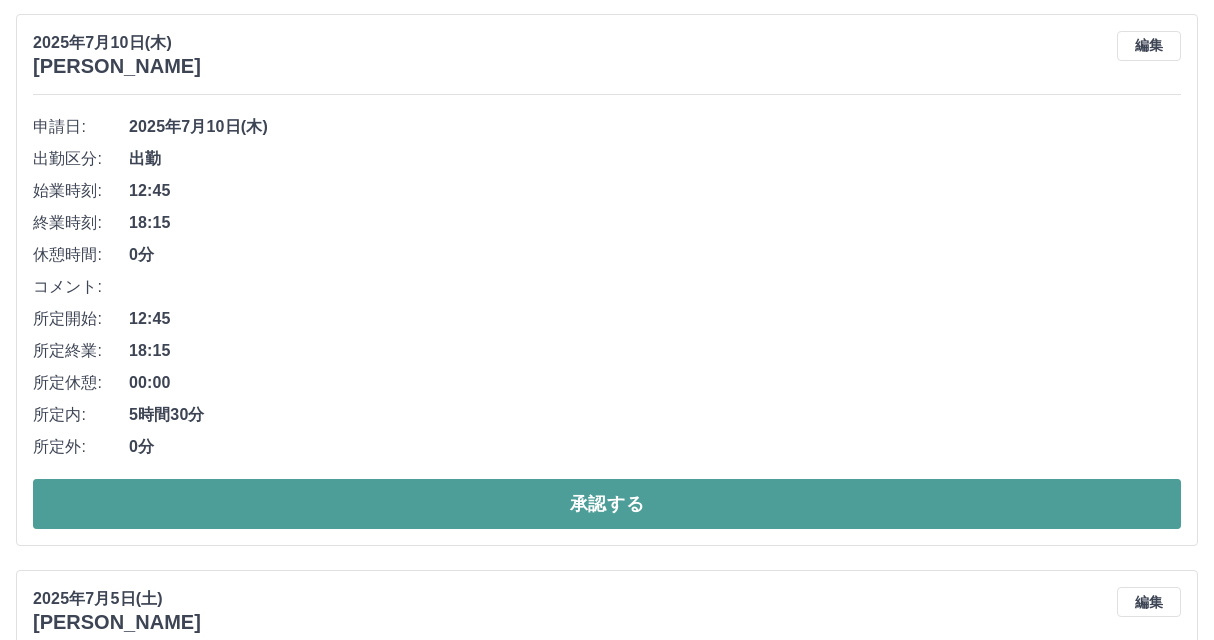 click on "承認する" at bounding box center (607, 504) 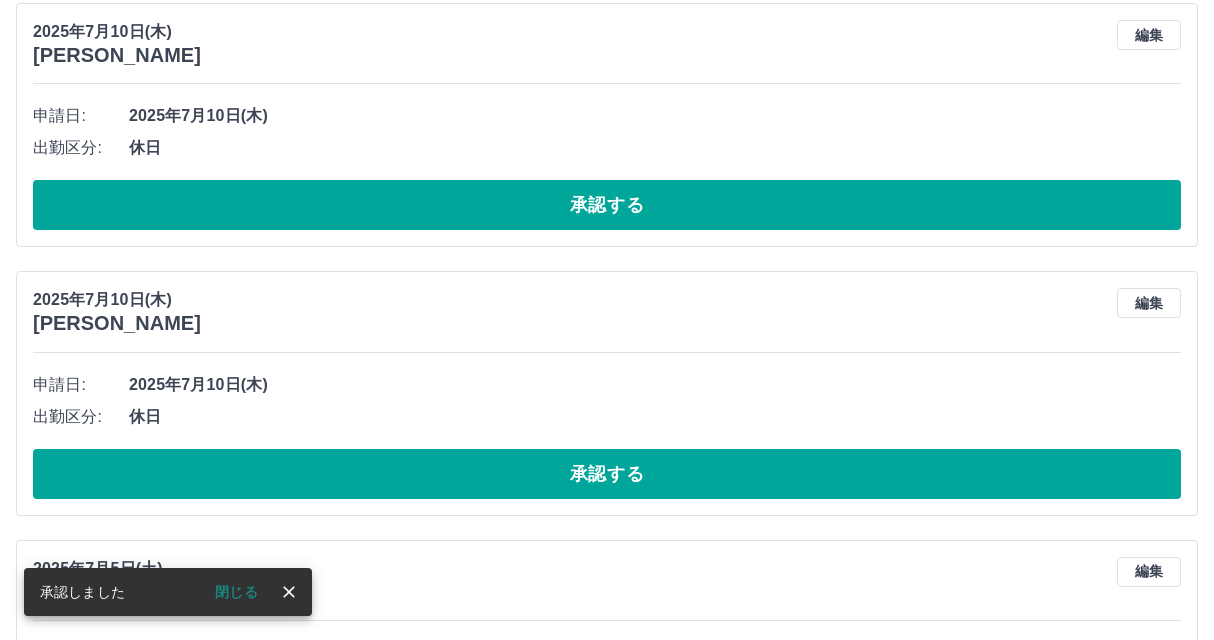 scroll, scrollTop: 4843, scrollLeft: 0, axis: vertical 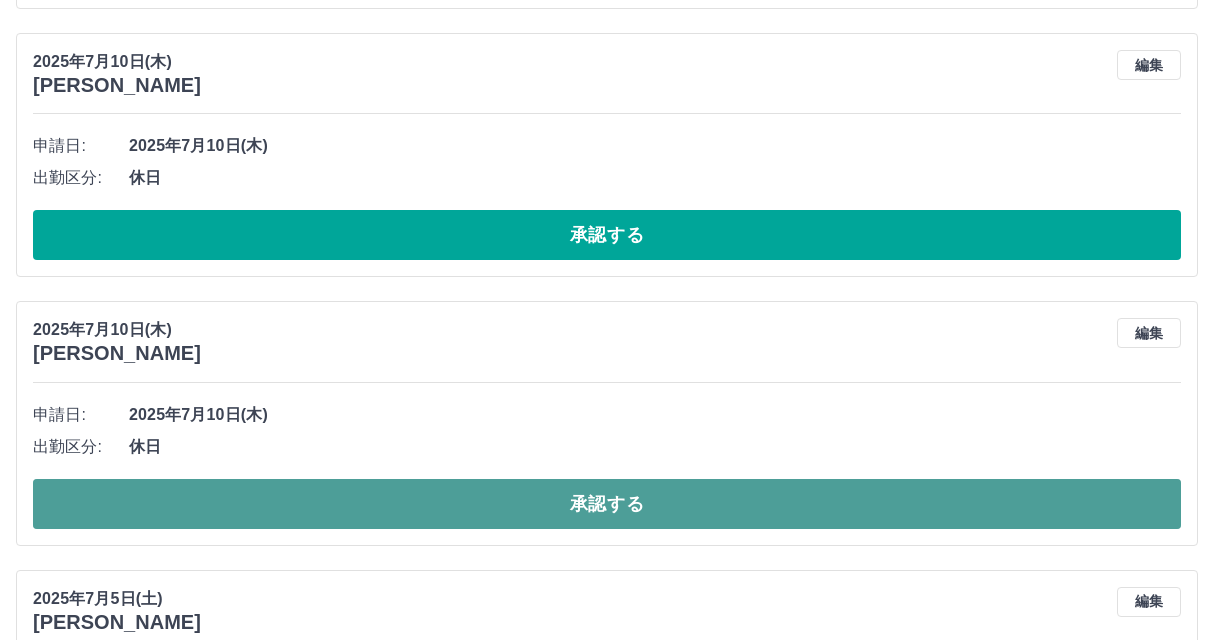 click on "承認する" at bounding box center [607, 504] 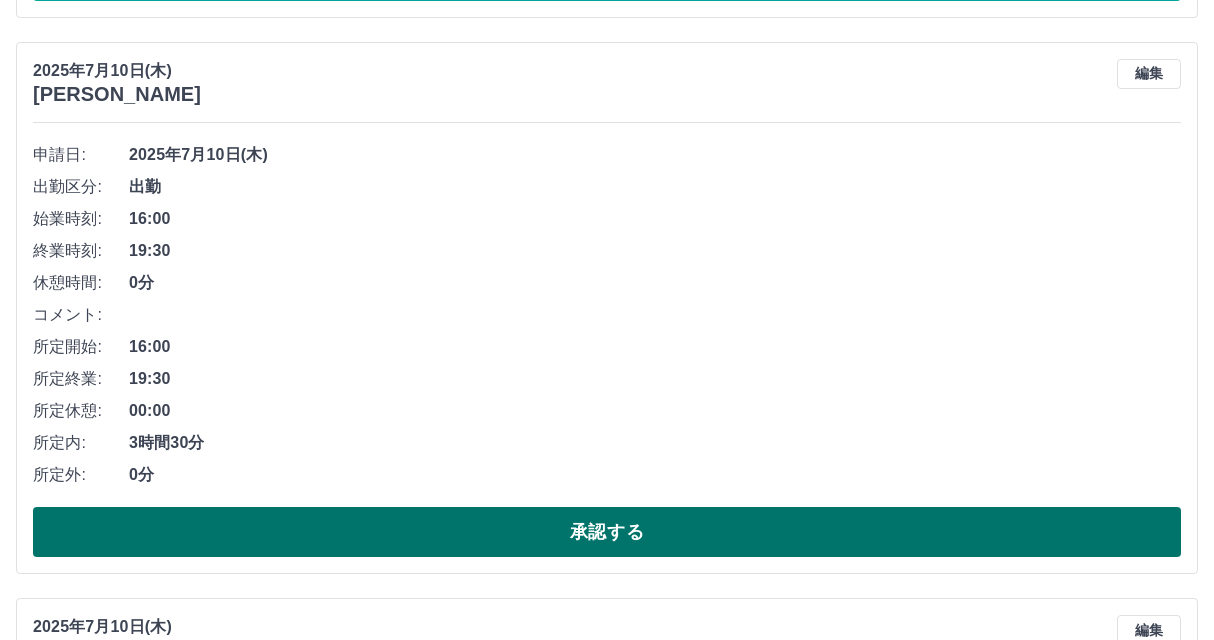 scroll, scrollTop: 4243, scrollLeft: 0, axis: vertical 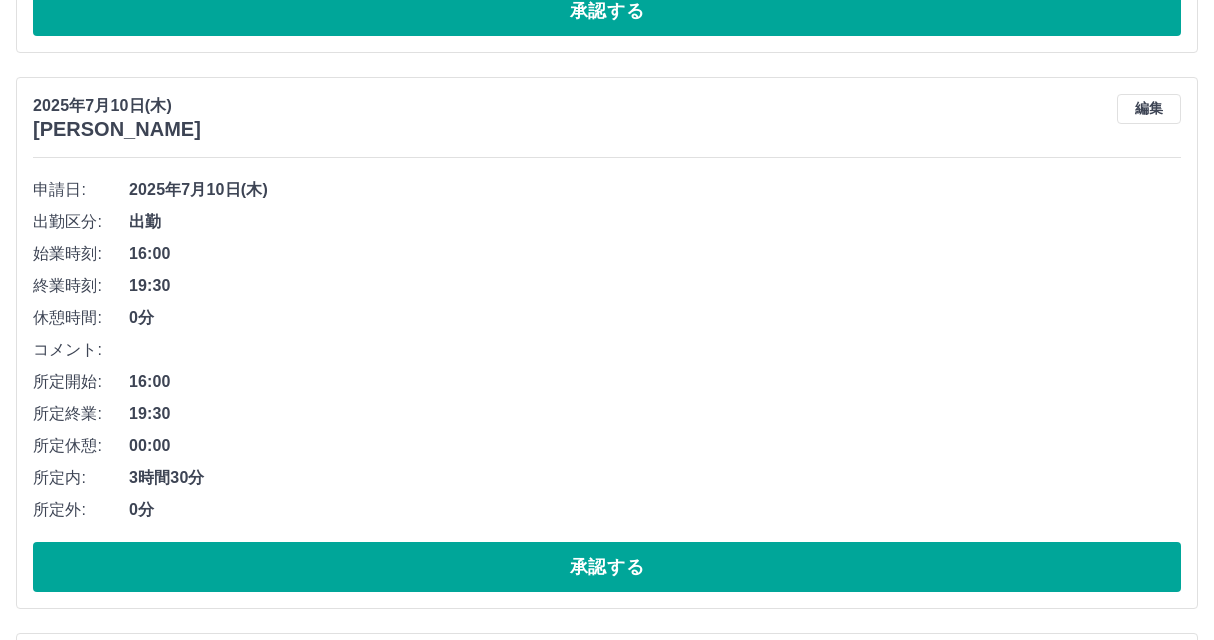 click on "申請日: 2025年7月10日(木) 出勤区分: 出勤 始業時刻: 16:00 終業時刻: 19:30 休憩時間: 0分 コメント: 所定開始: 16:00 所定終業: 19:30 所定休憩: 00:00 所定内: 3時間30分 所定外: 0分 承認する" at bounding box center (607, 383) 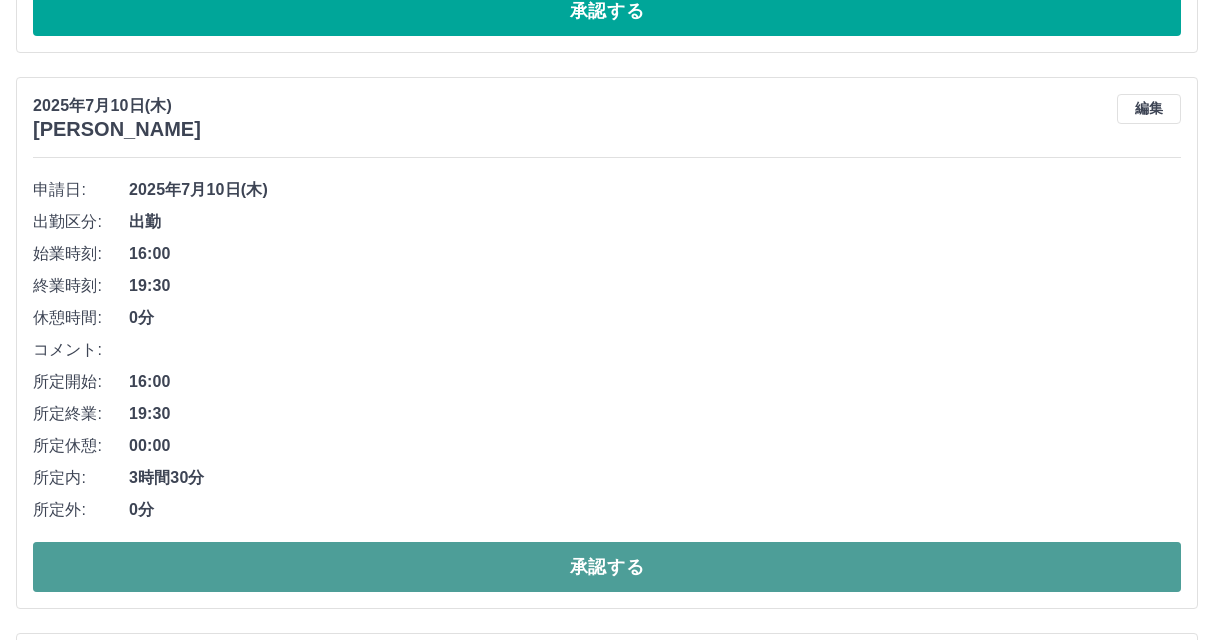 click on "承認する" at bounding box center (607, 567) 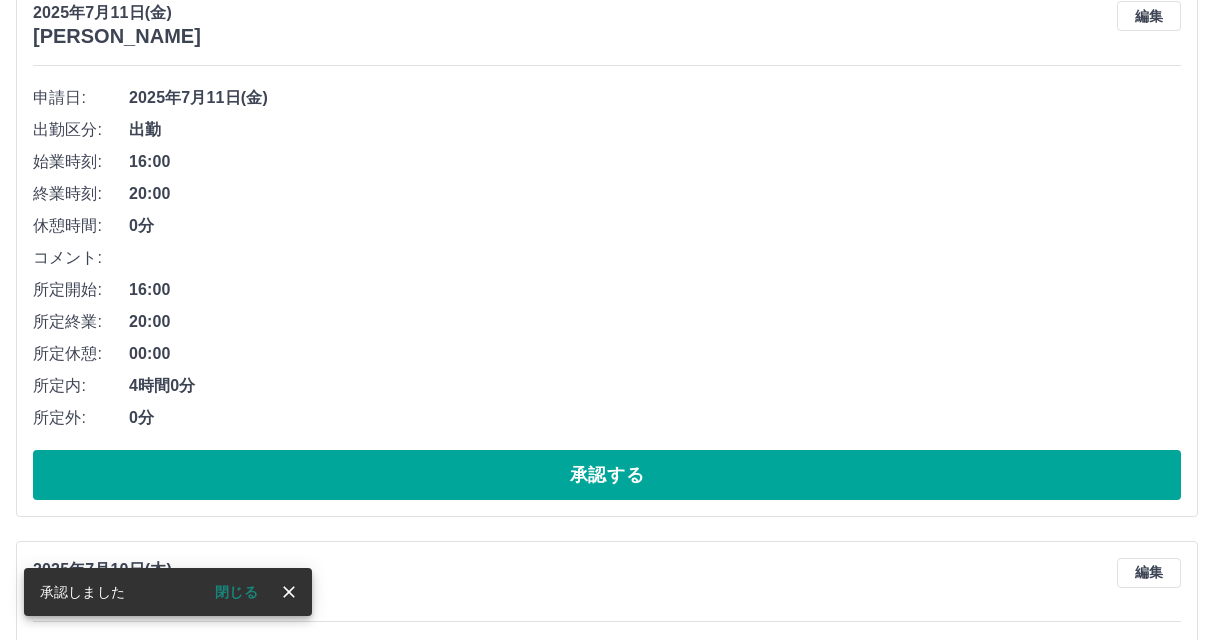 scroll, scrollTop: 3743, scrollLeft: 0, axis: vertical 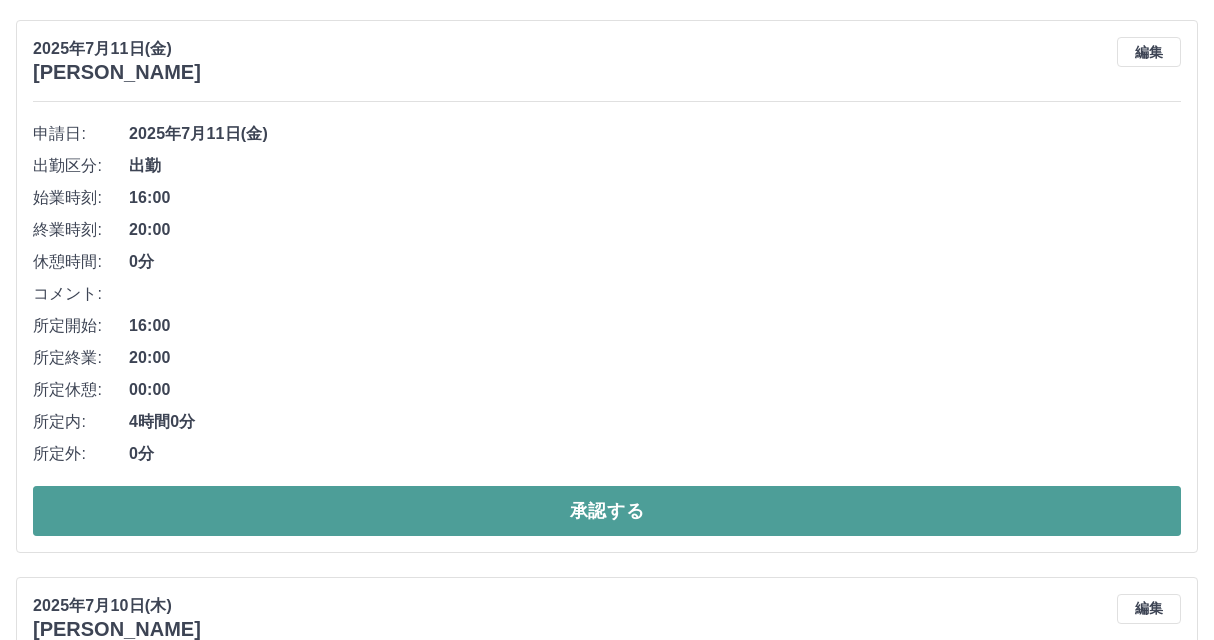 click on "承認する" at bounding box center [607, 511] 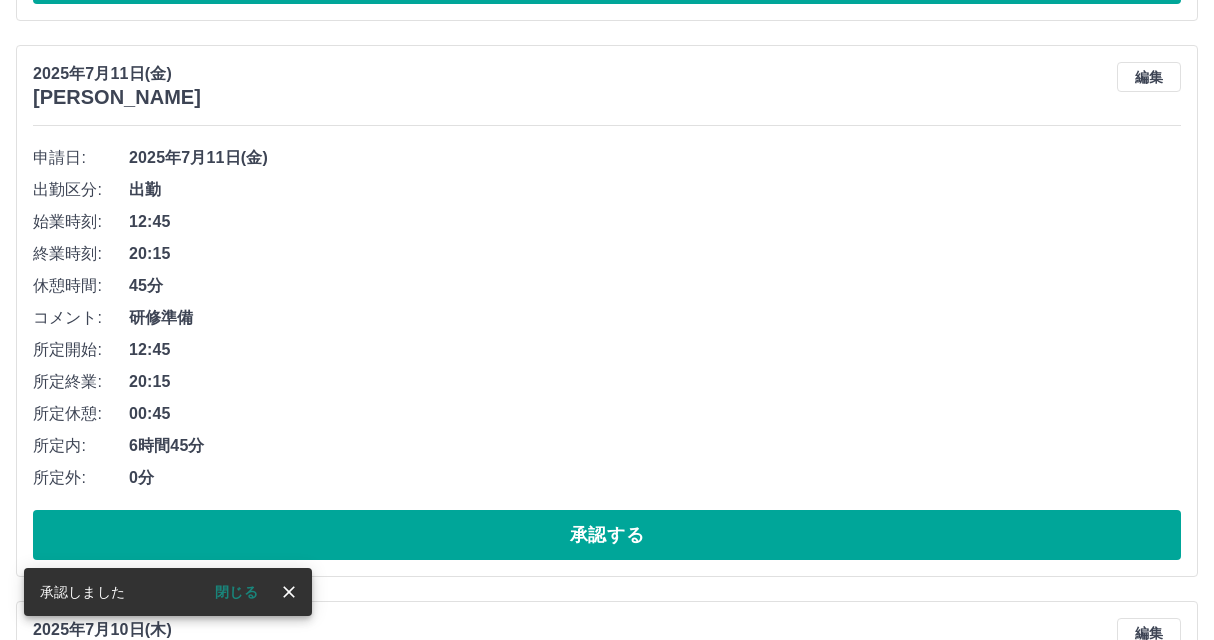 scroll, scrollTop: 3143, scrollLeft: 0, axis: vertical 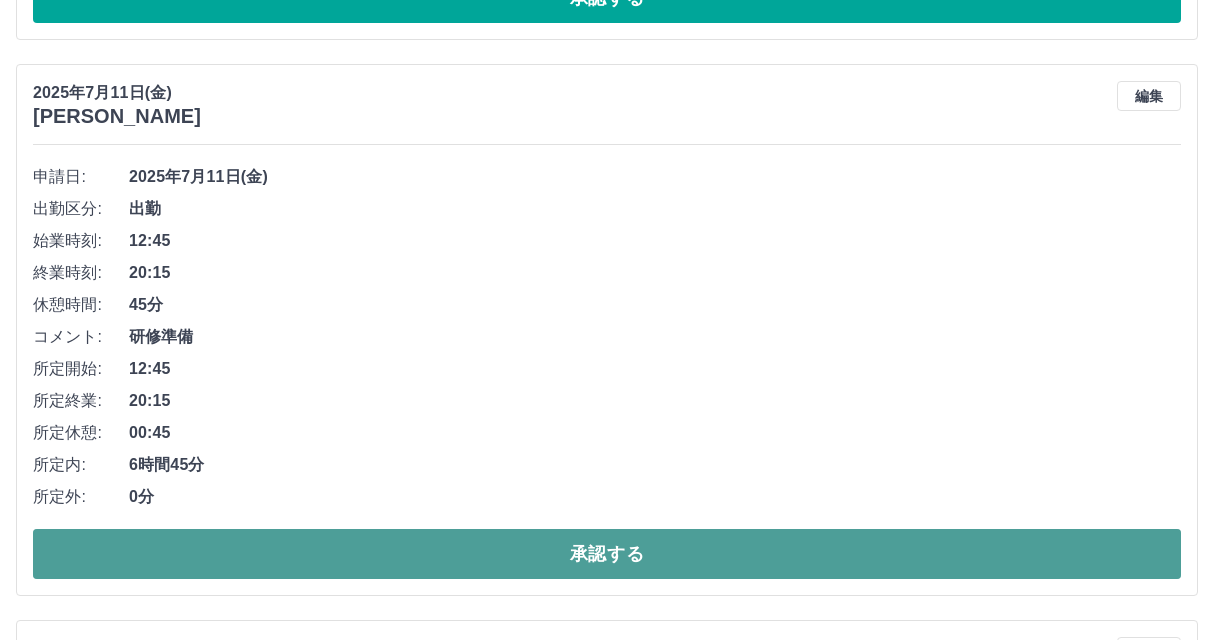 click on "承認する" at bounding box center (607, 554) 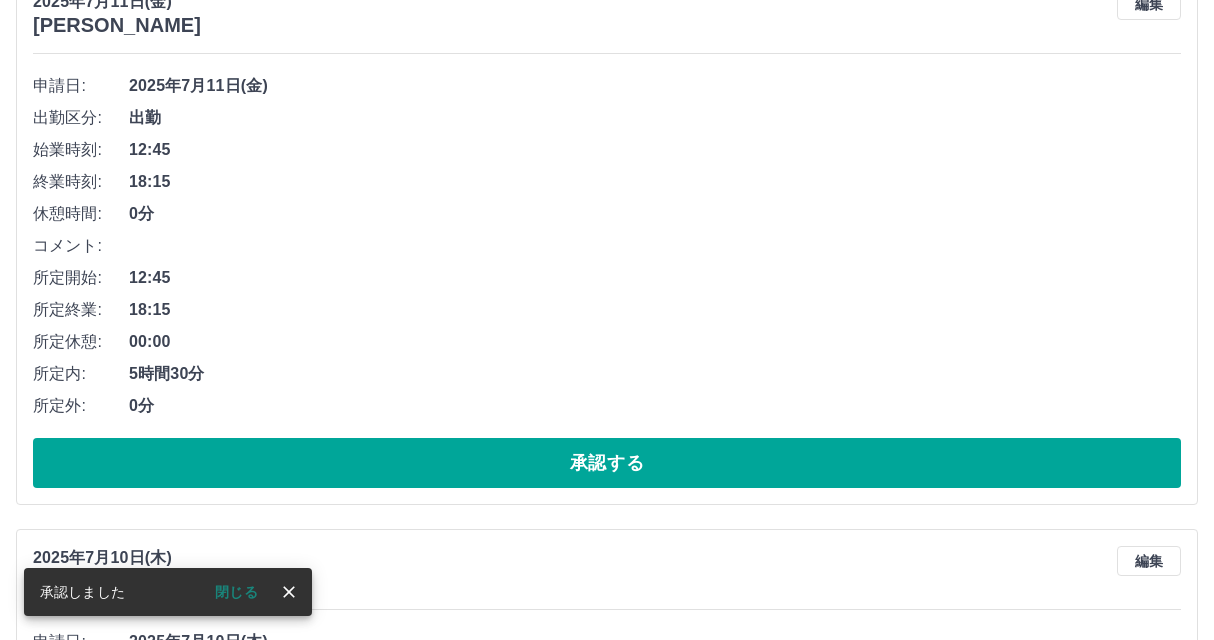 scroll, scrollTop: 2643, scrollLeft: 0, axis: vertical 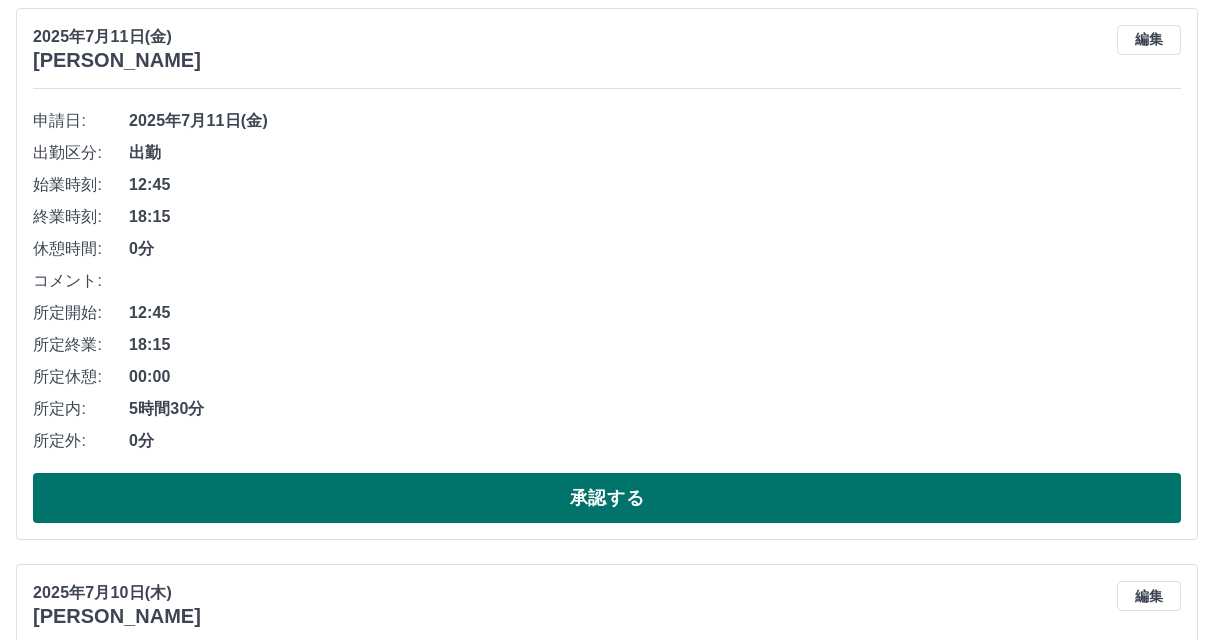 click on "承認する" at bounding box center (607, 498) 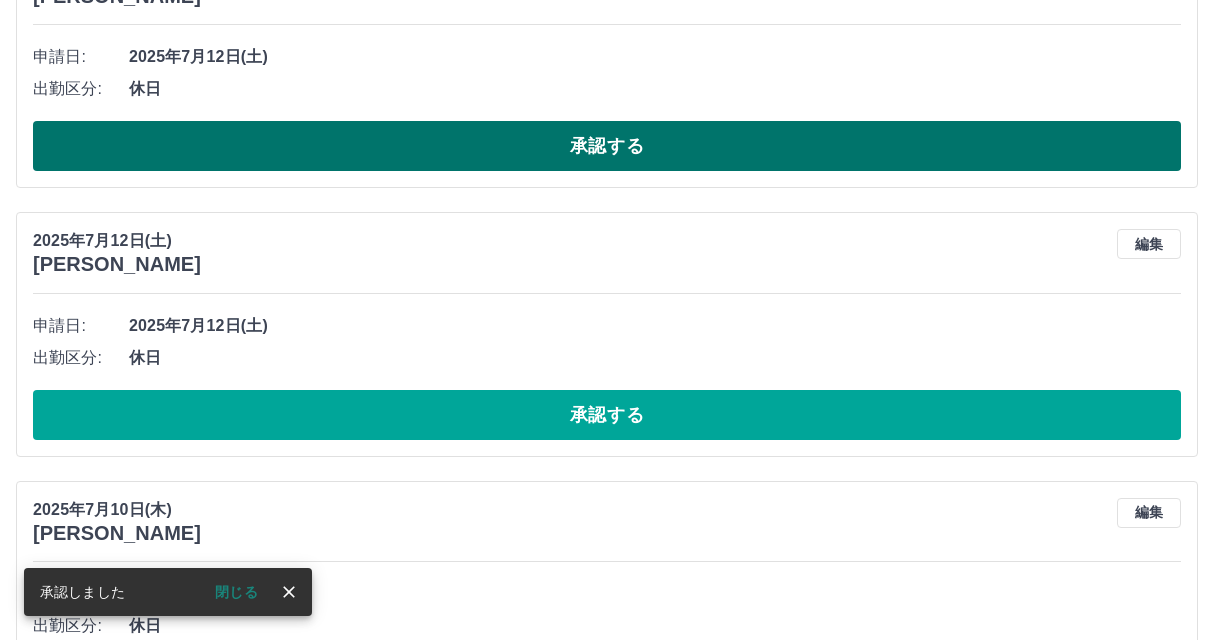 scroll, scrollTop: 2187, scrollLeft: 0, axis: vertical 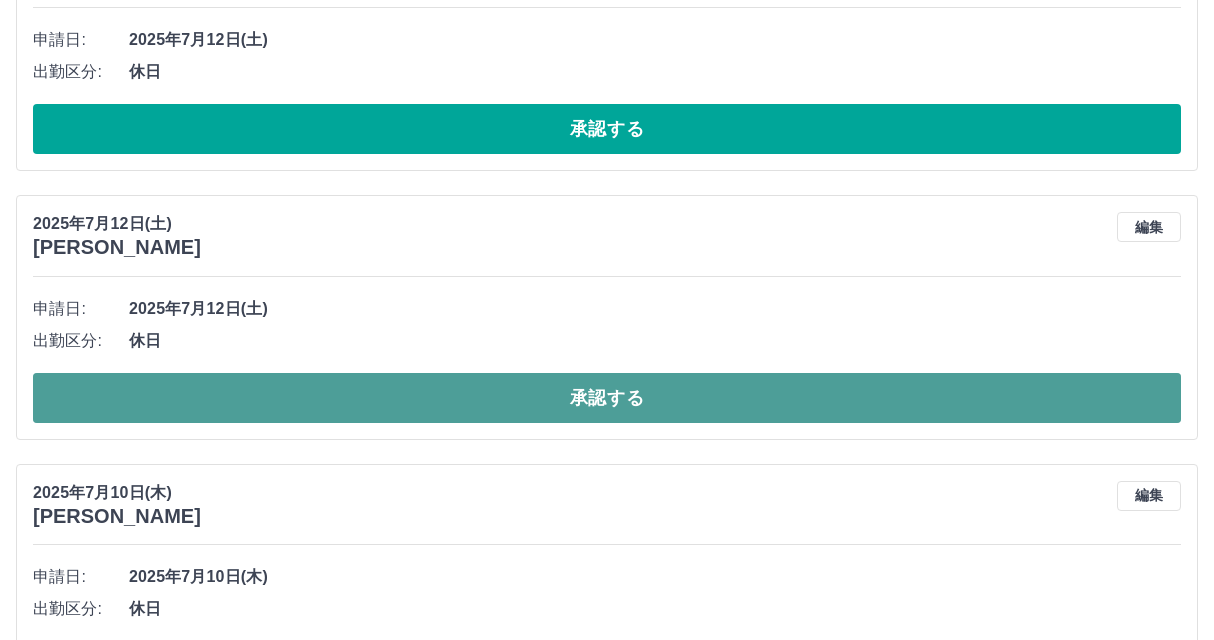 click on "承認する" at bounding box center (607, 398) 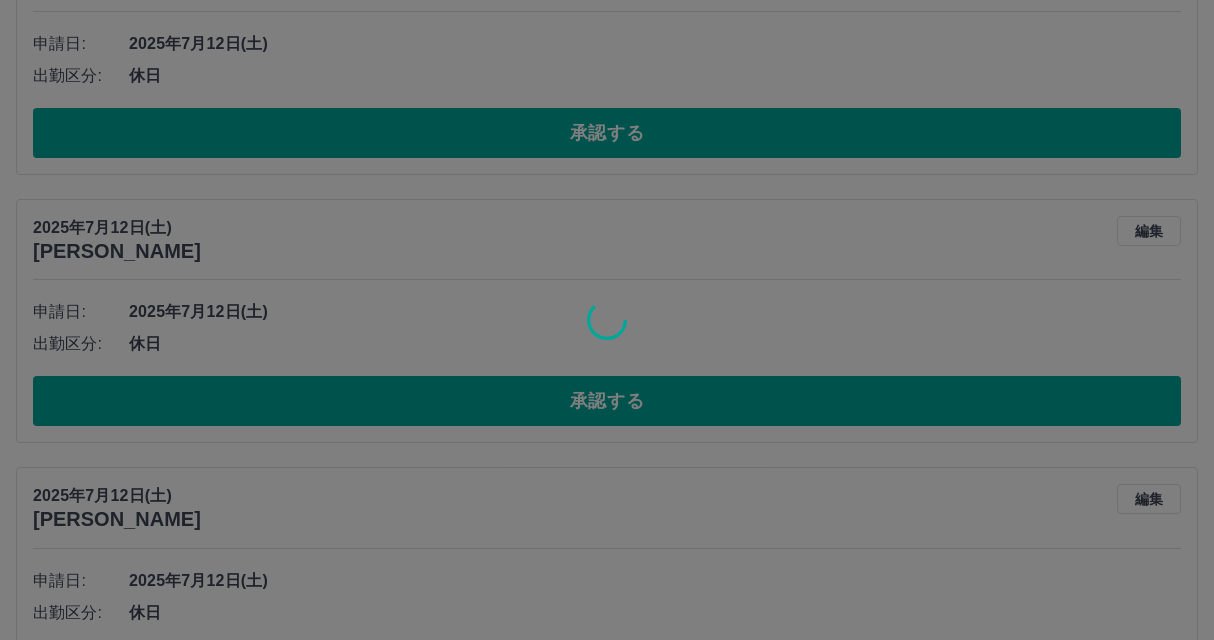 scroll, scrollTop: 1887, scrollLeft: 0, axis: vertical 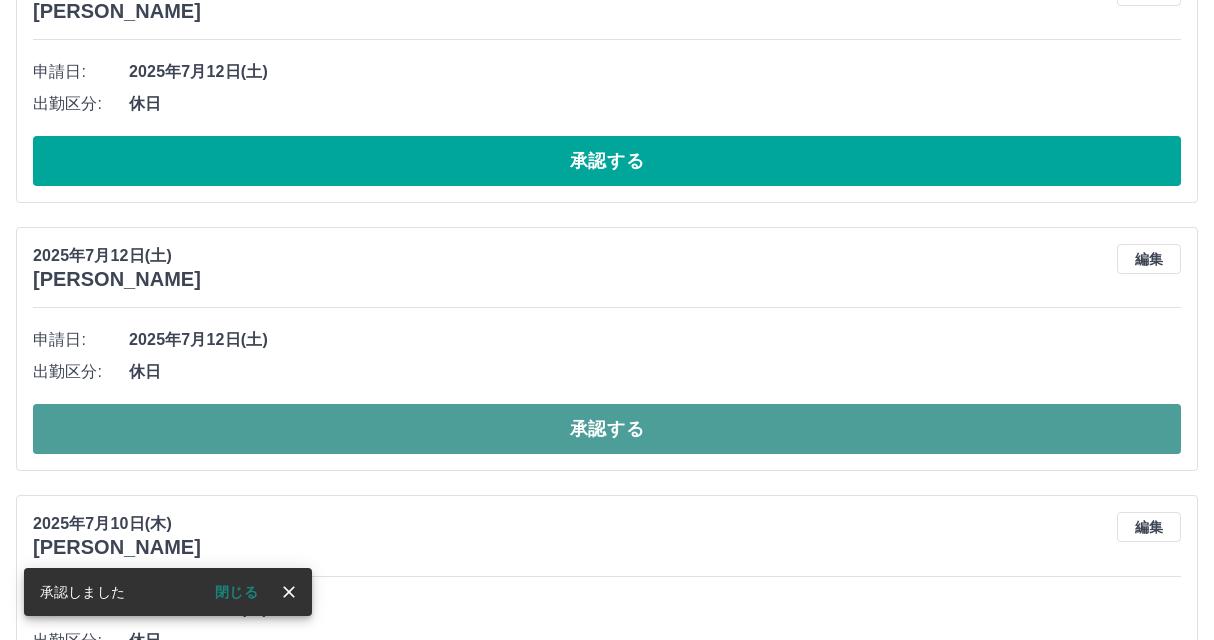 click on "承認する" at bounding box center [607, 429] 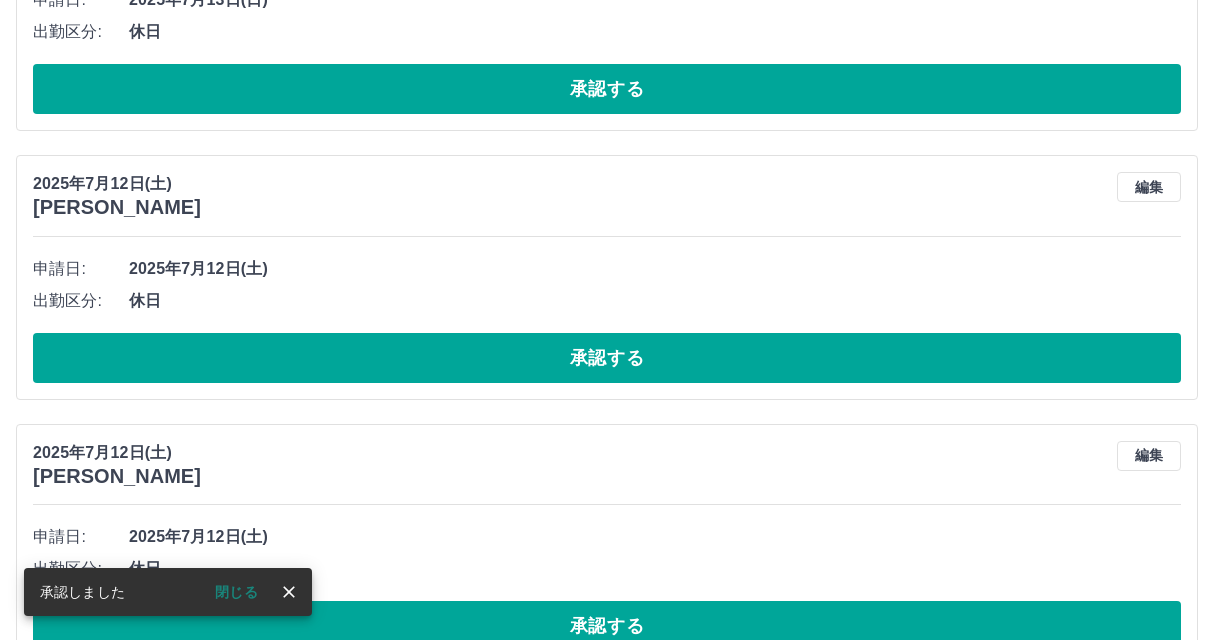 scroll, scrollTop: 1387, scrollLeft: 0, axis: vertical 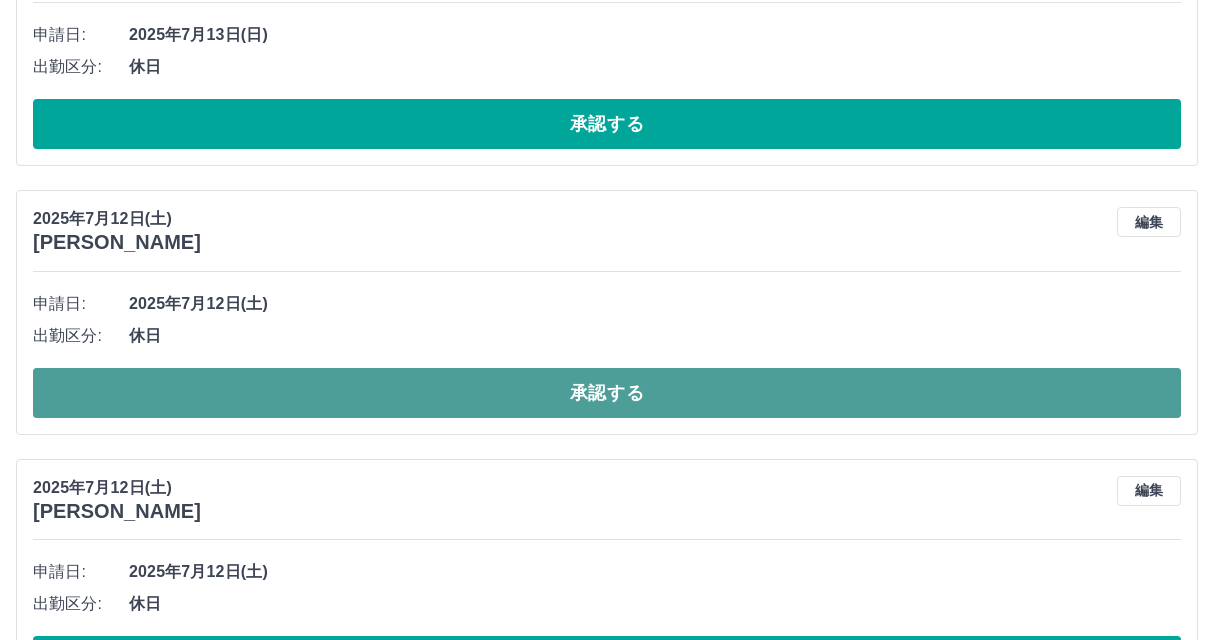 click on "承認する" at bounding box center [607, 393] 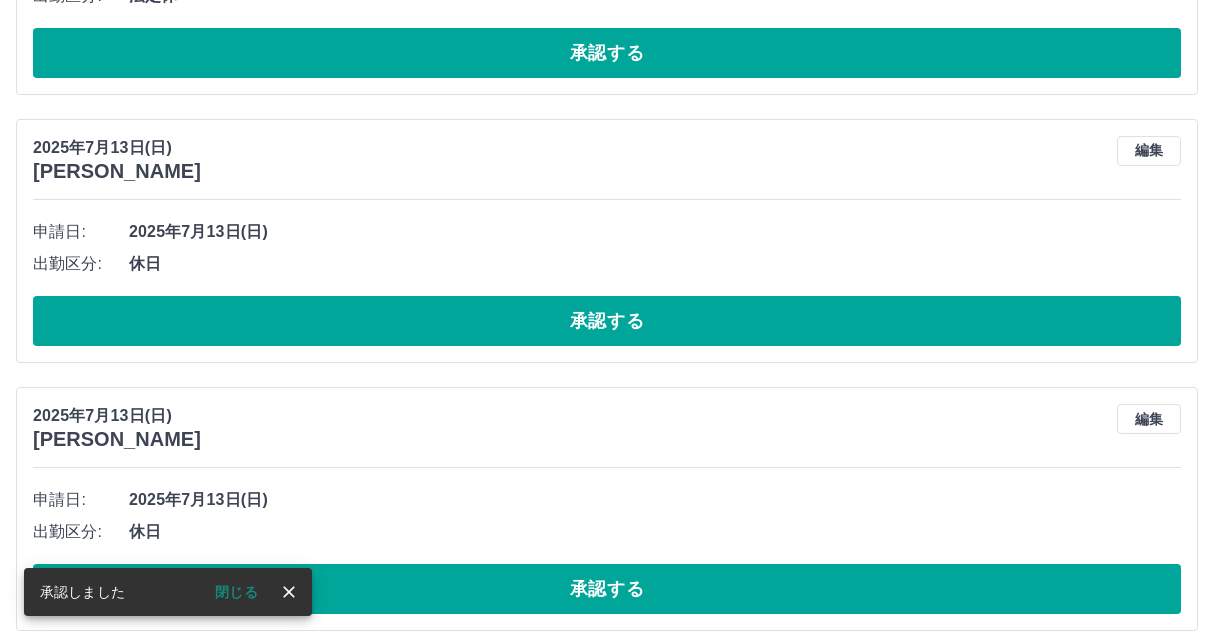 scroll, scrollTop: 887, scrollLeft: 0, axis: vertical 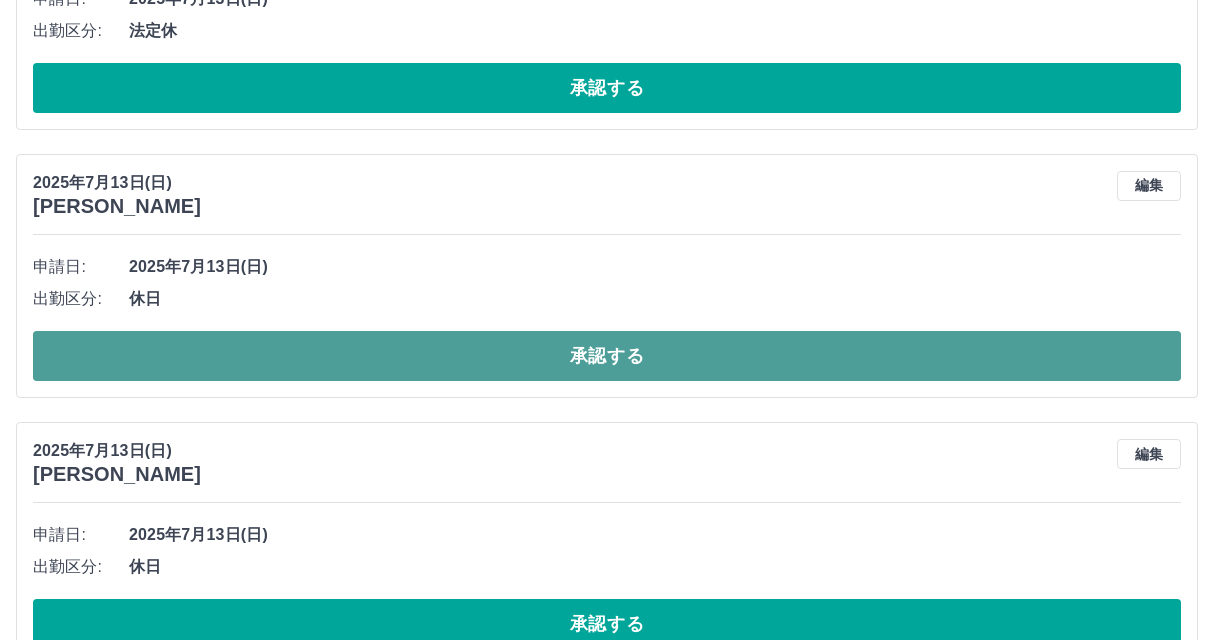 click on "承認する" at bounding box center (607, 356) 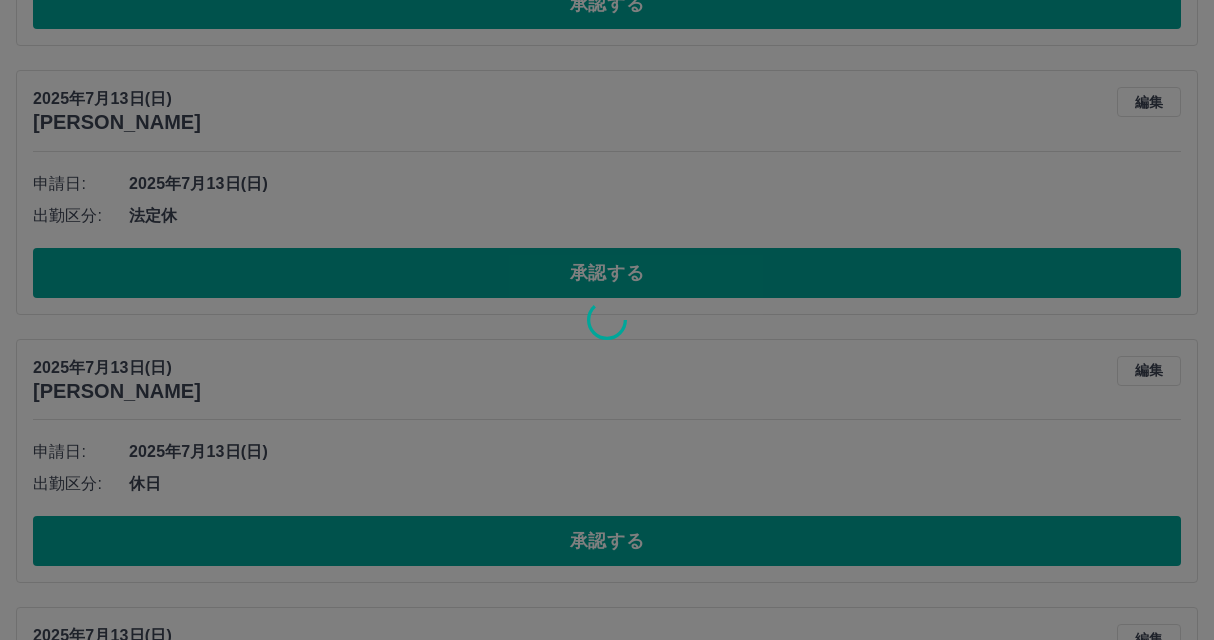 scroll, scrollTop: 687, scrollLeft: 0, axis: vertical 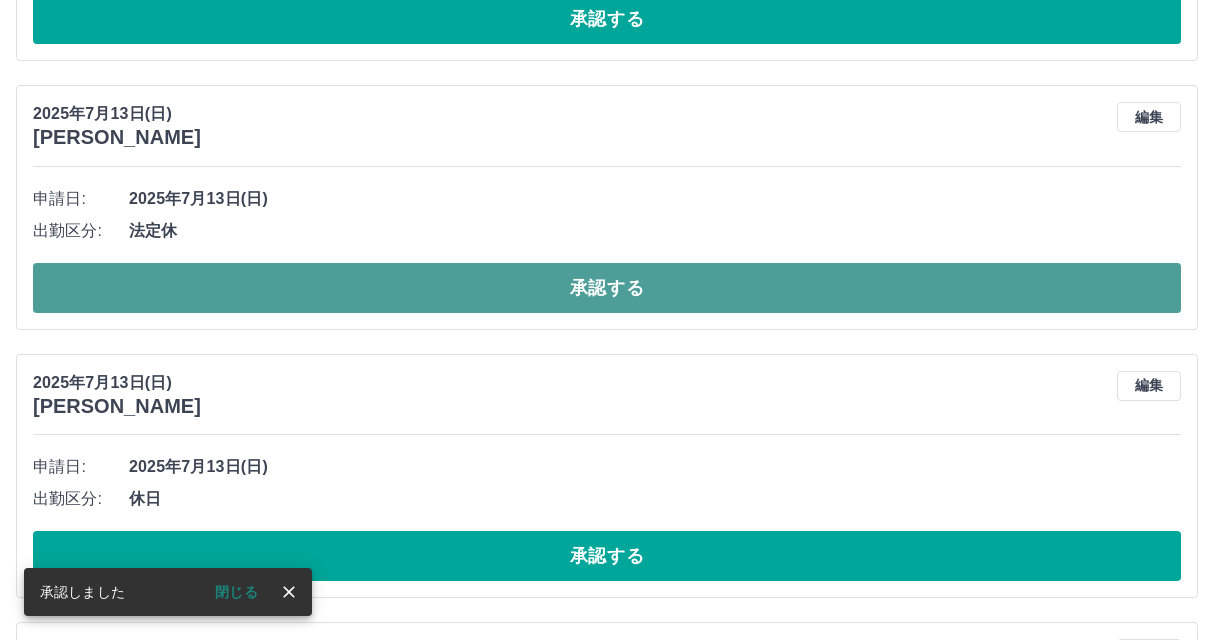 click on "承認する" at bounding box center (607, 288) 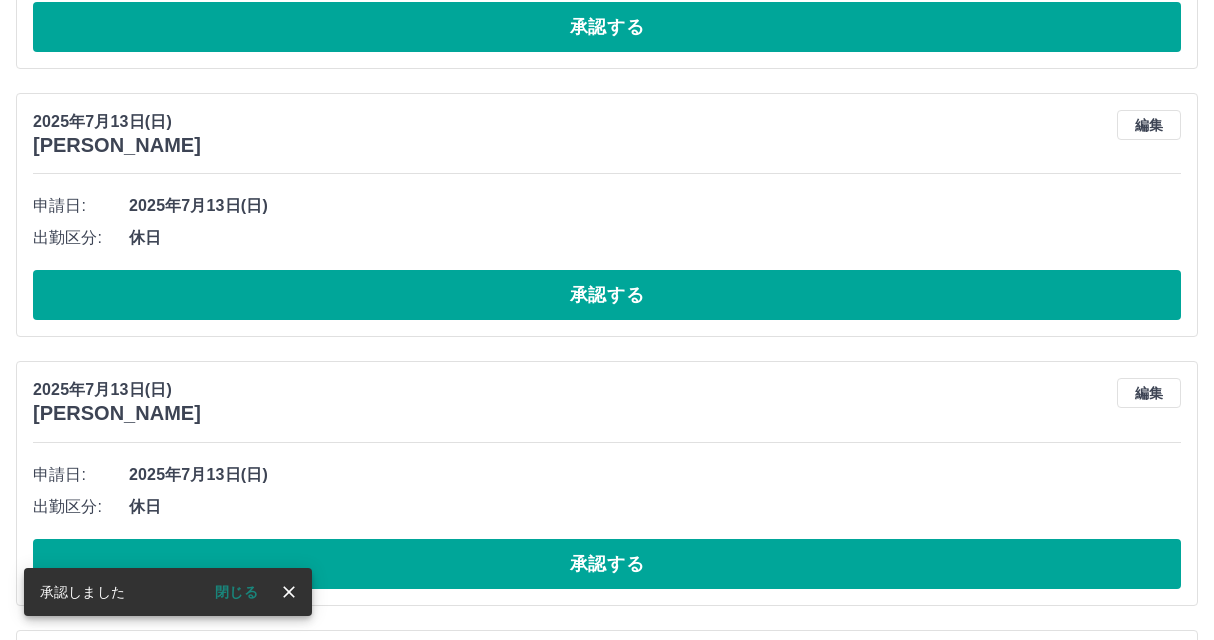 scroll, scrollTop: 387, scrollLeft: 0, axis: vertical 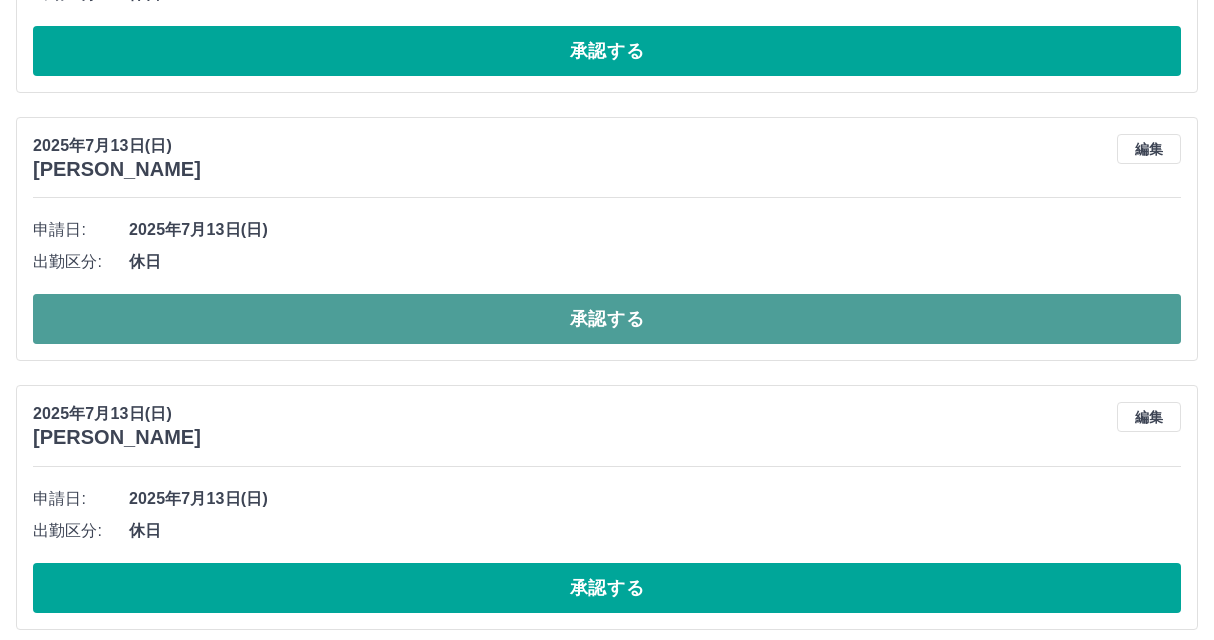 click on "承認する" at bounding box center (607, 319) 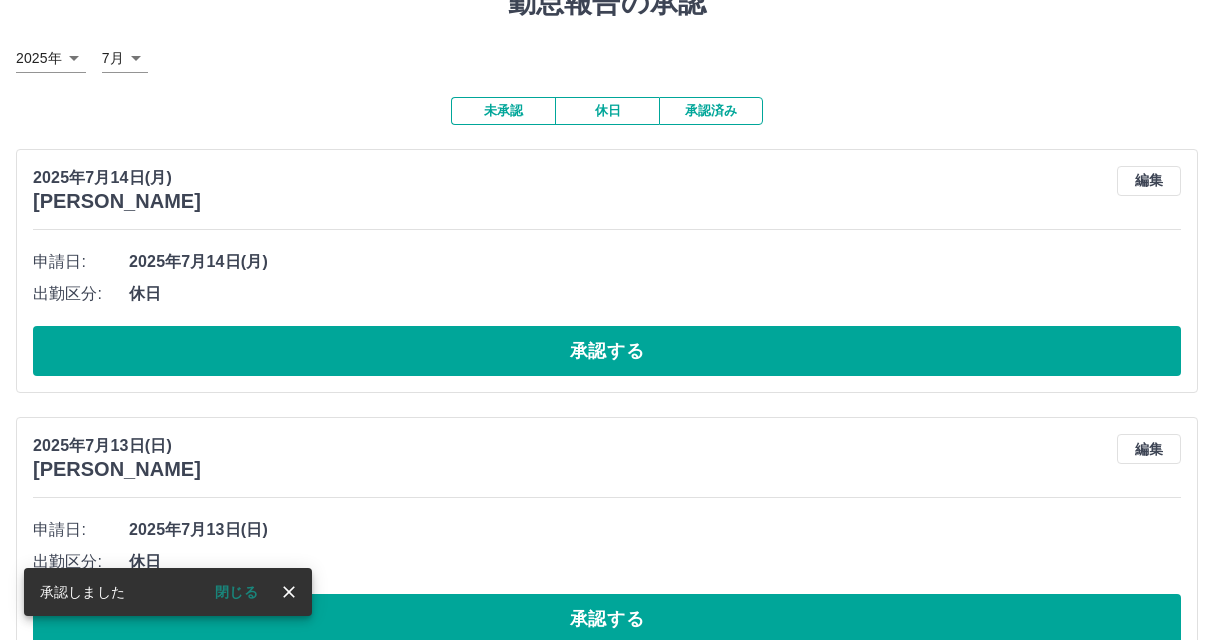 scroll, scrollTop: 0, scrollLeft: 0, axis: both 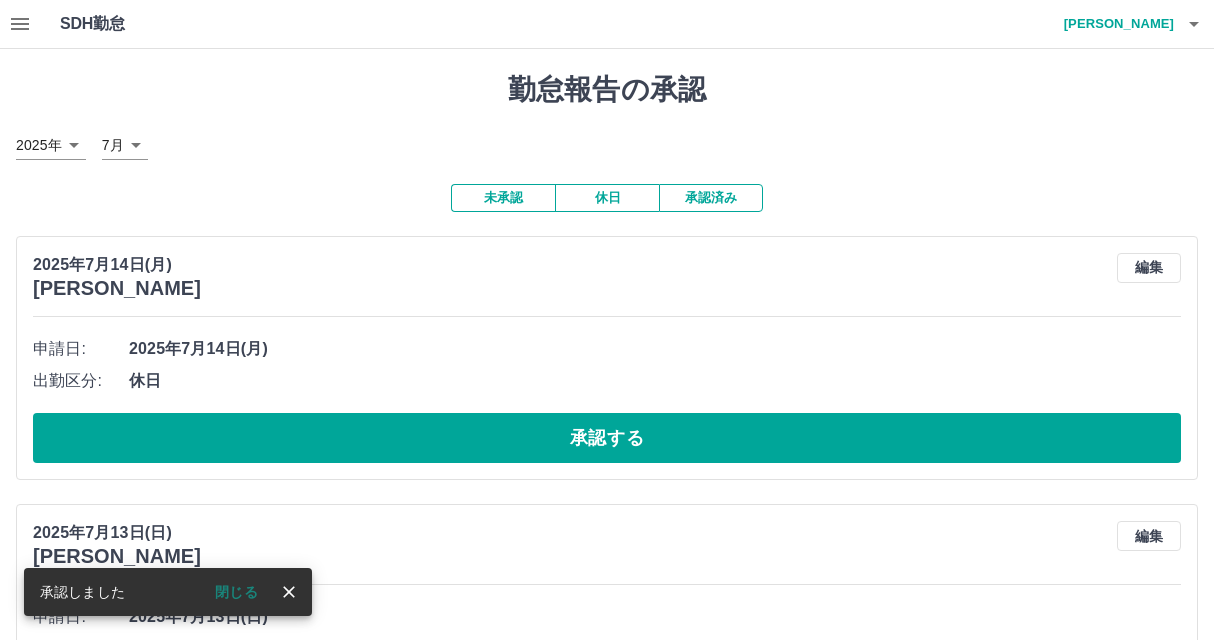 click on "承認済み" at bounding box center (711, 198) 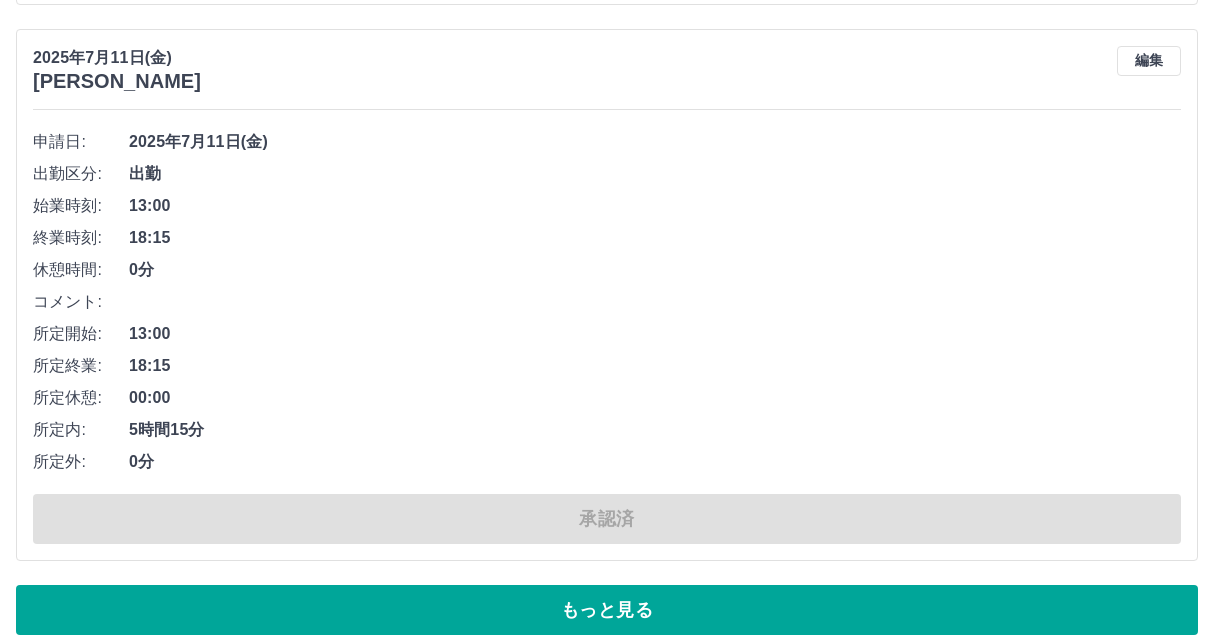 scroll, scrollTop: 9260, scrollLeft: 0, axis: vertical 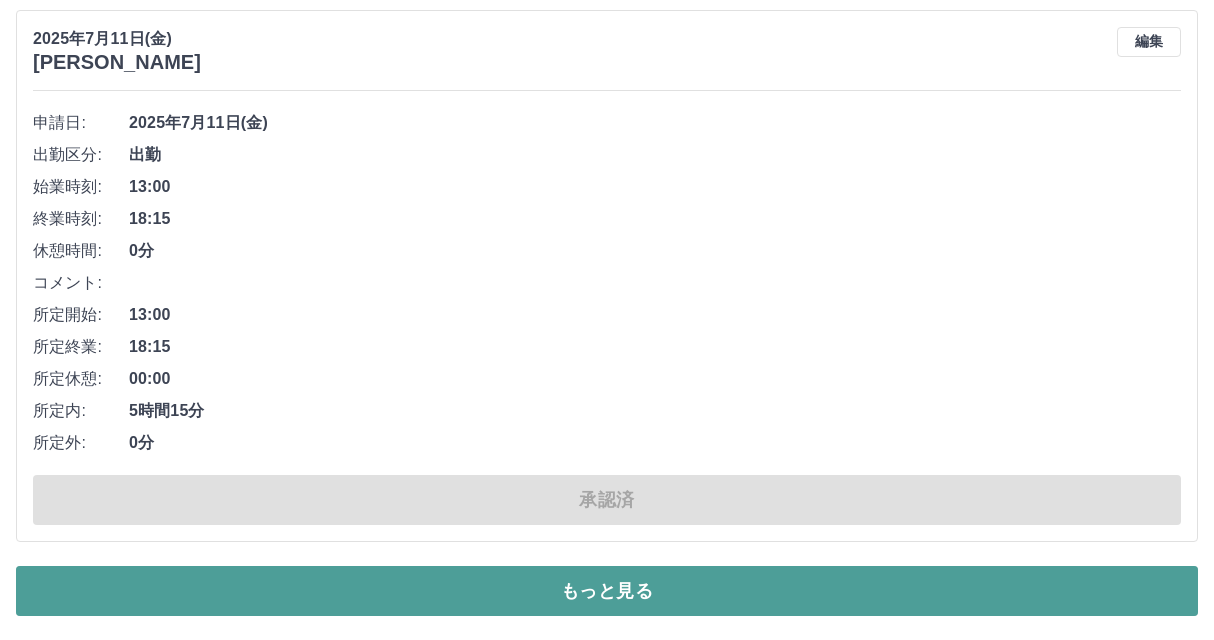 click on "もっと見る" at bounding box center (607, 591) 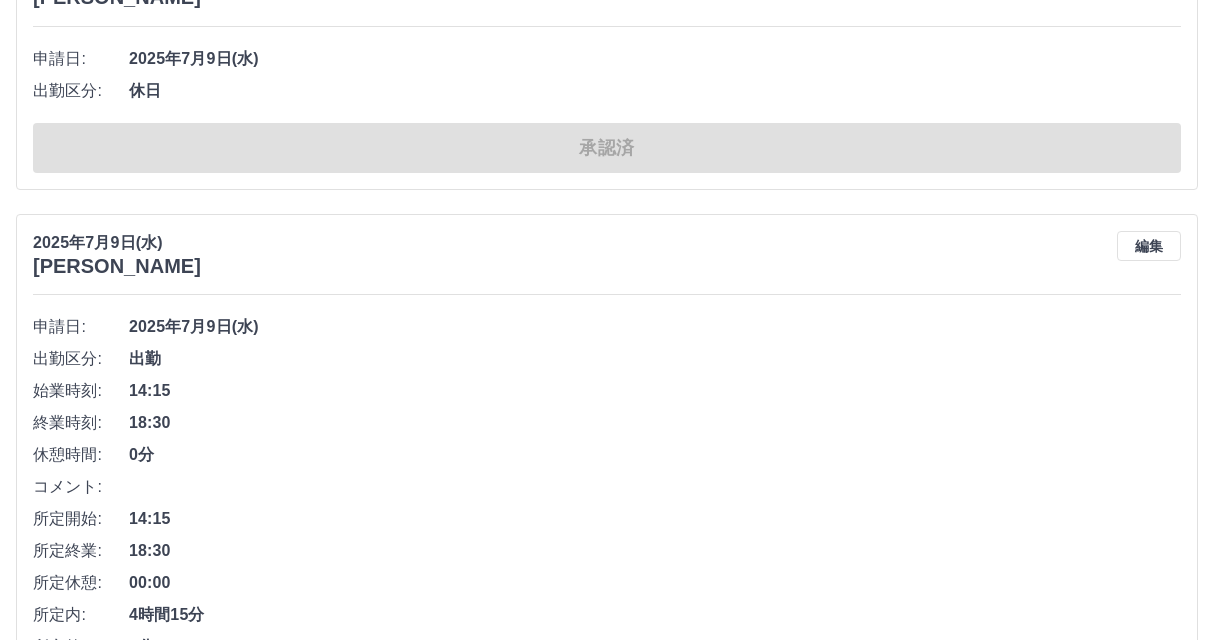 scroll, scrollTop: 21248, scrollLeft: 0, axis: vertical 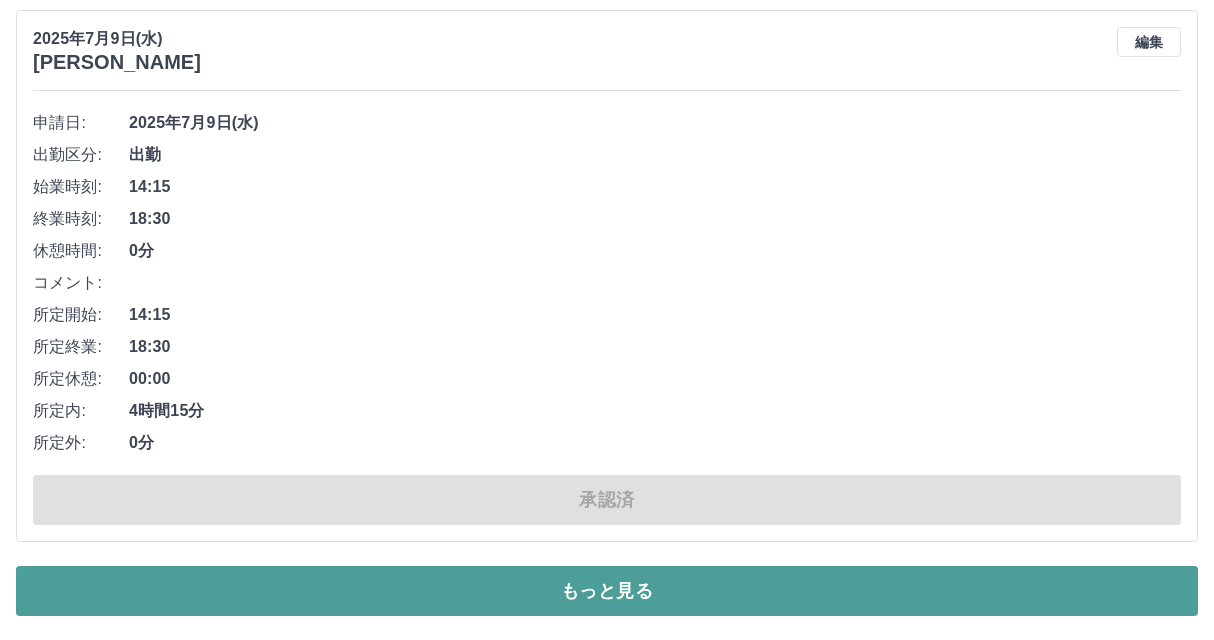 click on "もっと見る" at bounding box center (607, 591) 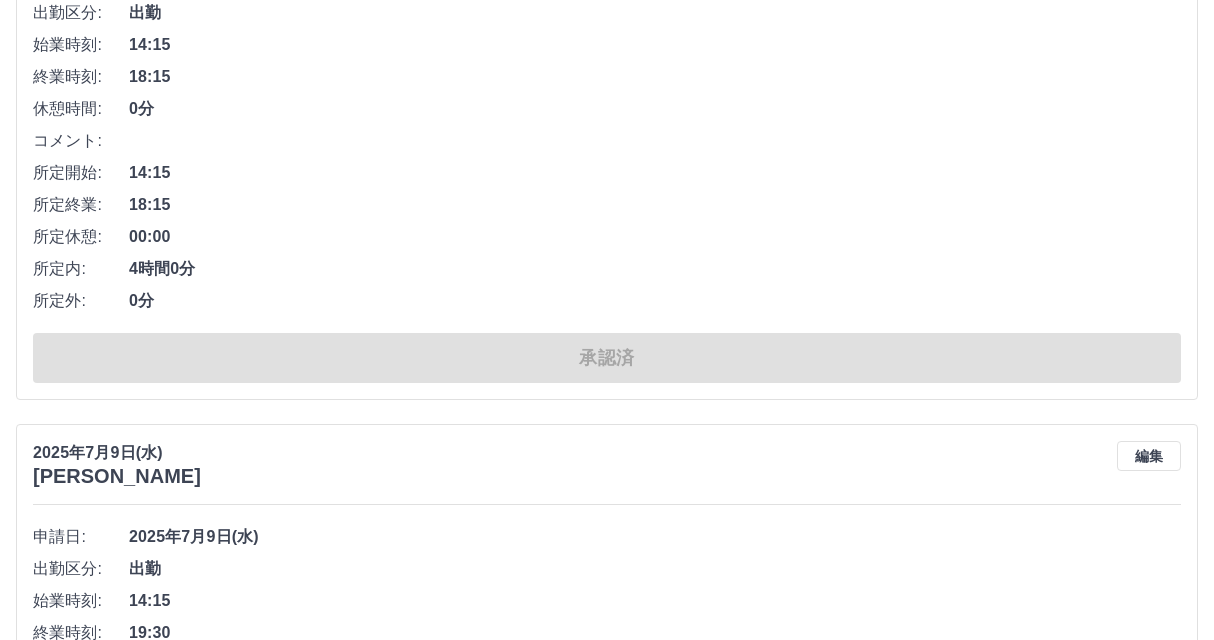 scroll, scrollTop: 19380, scrollLeft: 0, axis: vertical 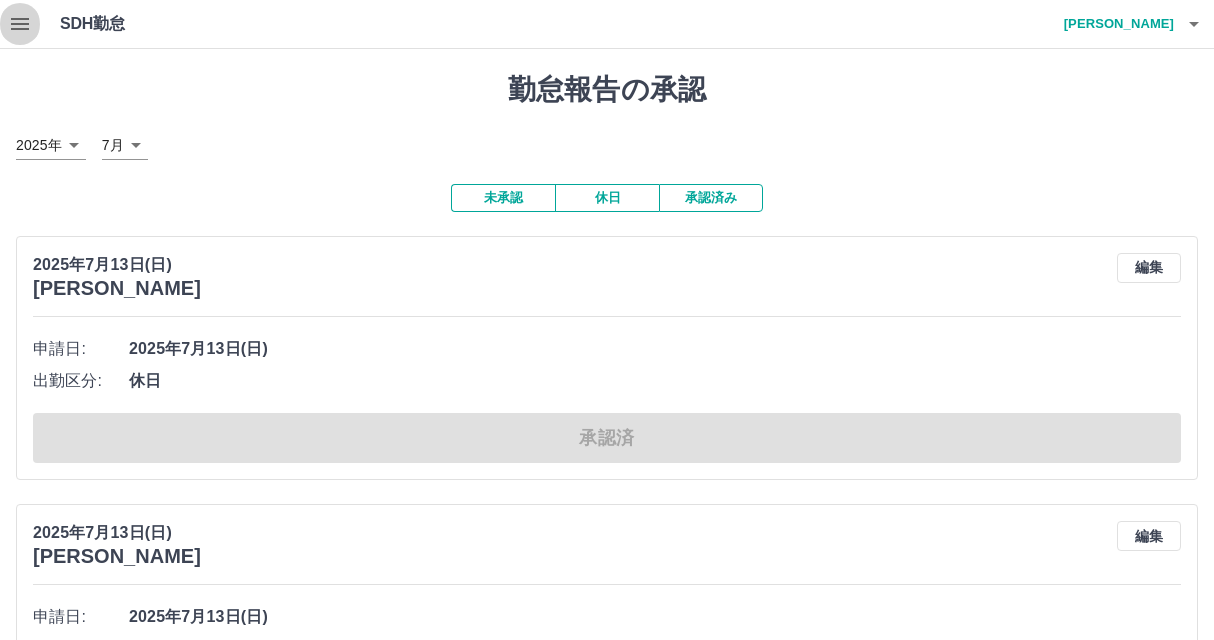 click 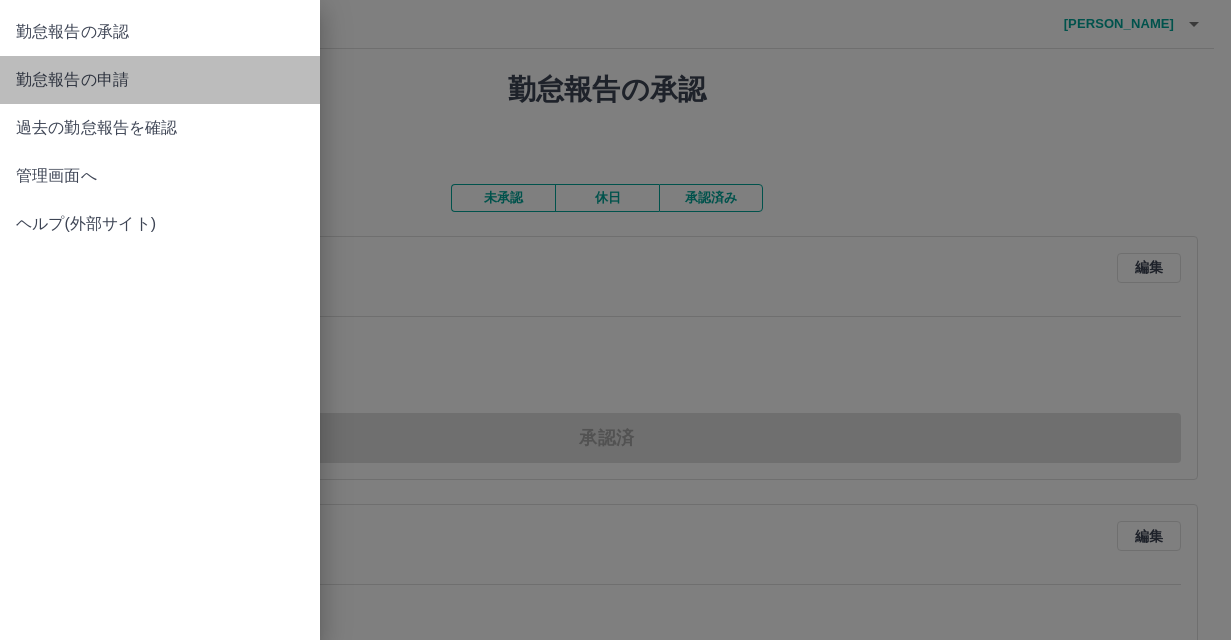 click on "勤怠報告の申請" at bounding box center (160, 80) 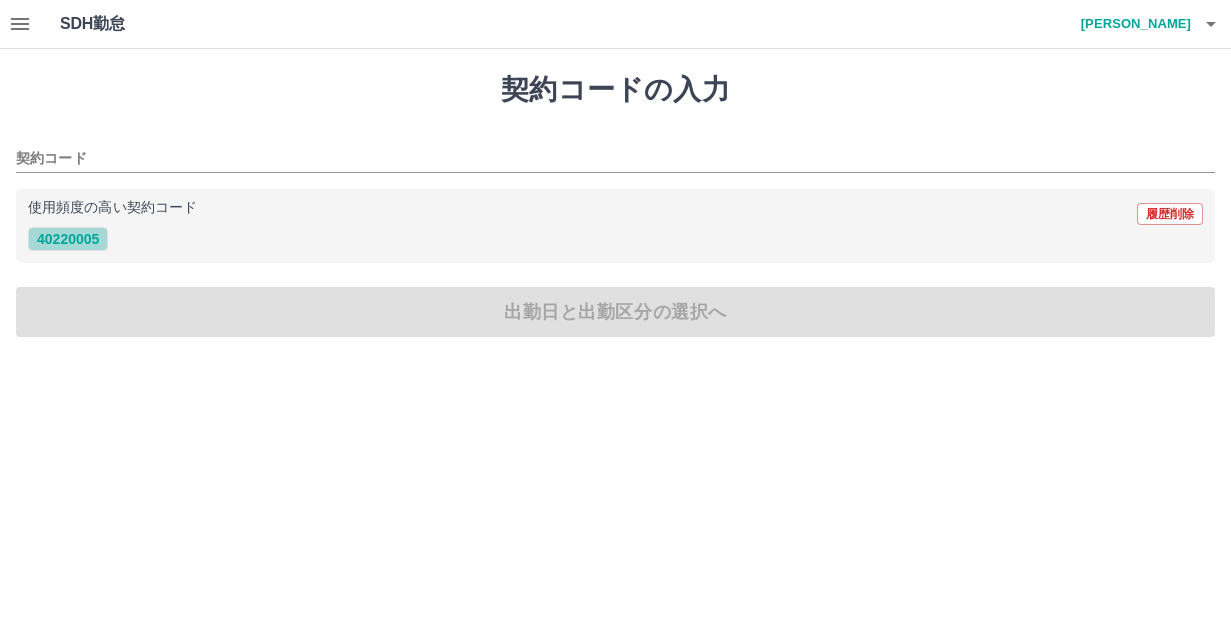 click on "40220005" at bounding box center [68, 239] 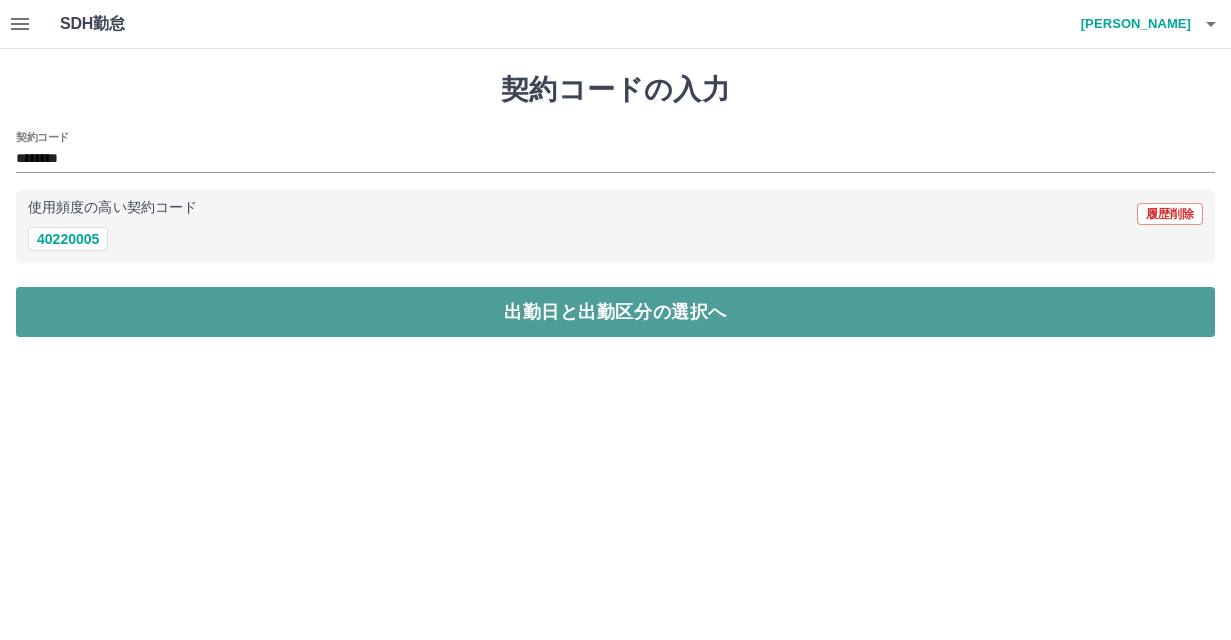 click on "出勤日と出勤区分の選択へ" at bounding box center [615, 312] 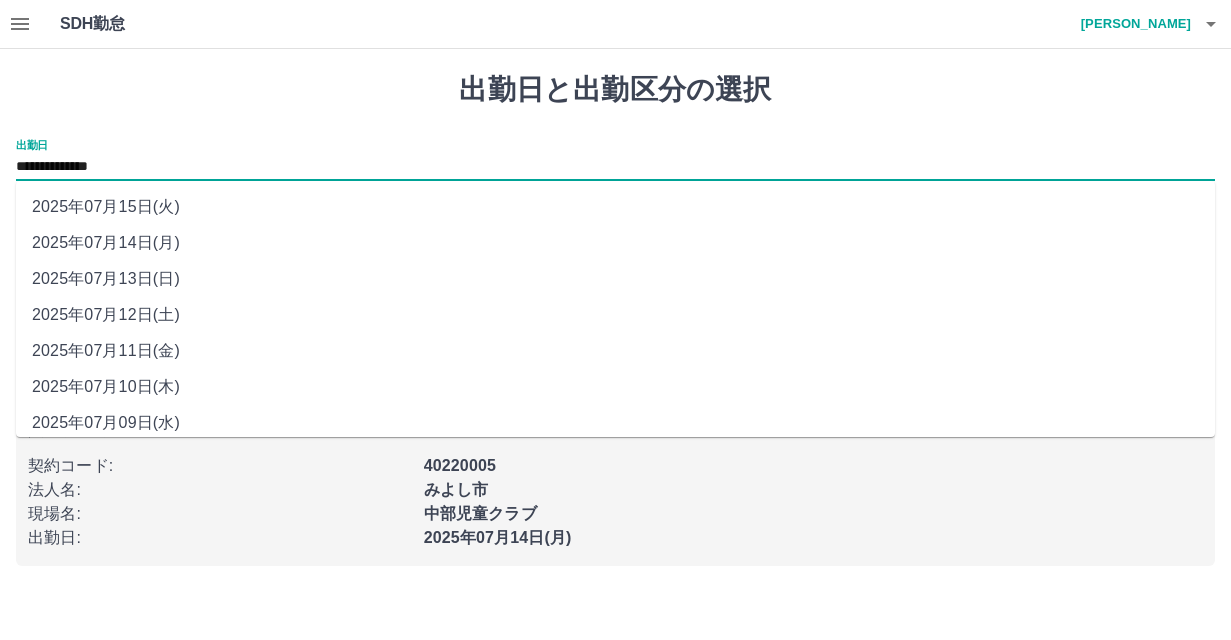click on "**********" at bounding box center (615, 167) 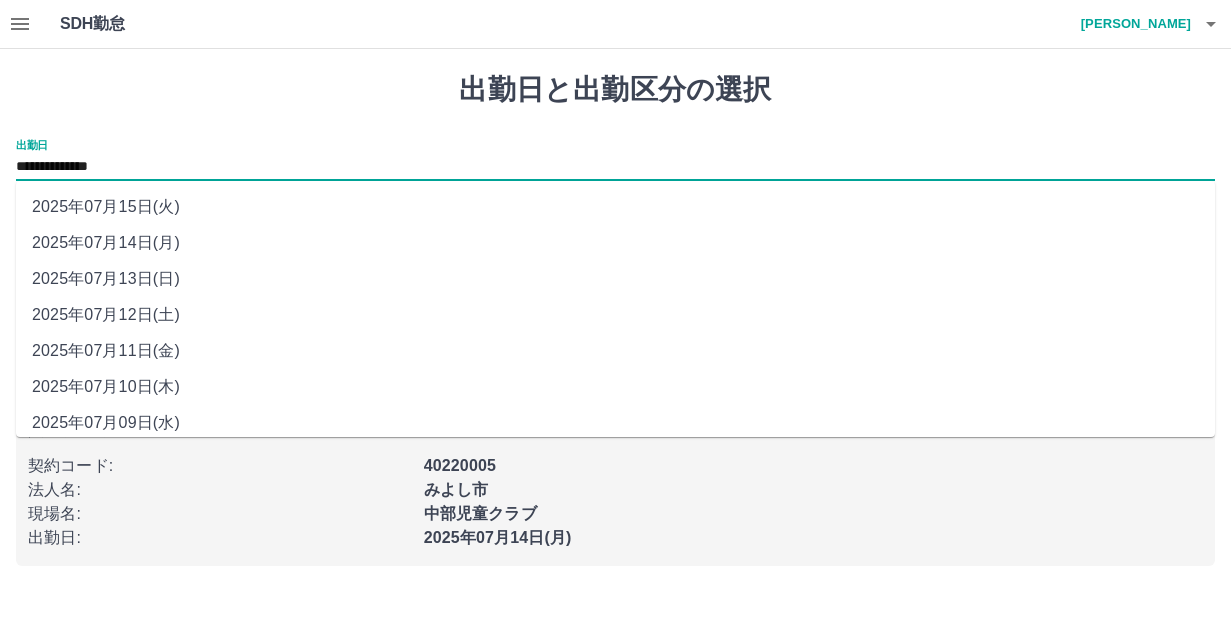 click on "2025年07月09日(水)" at bounding box center [615, 423] 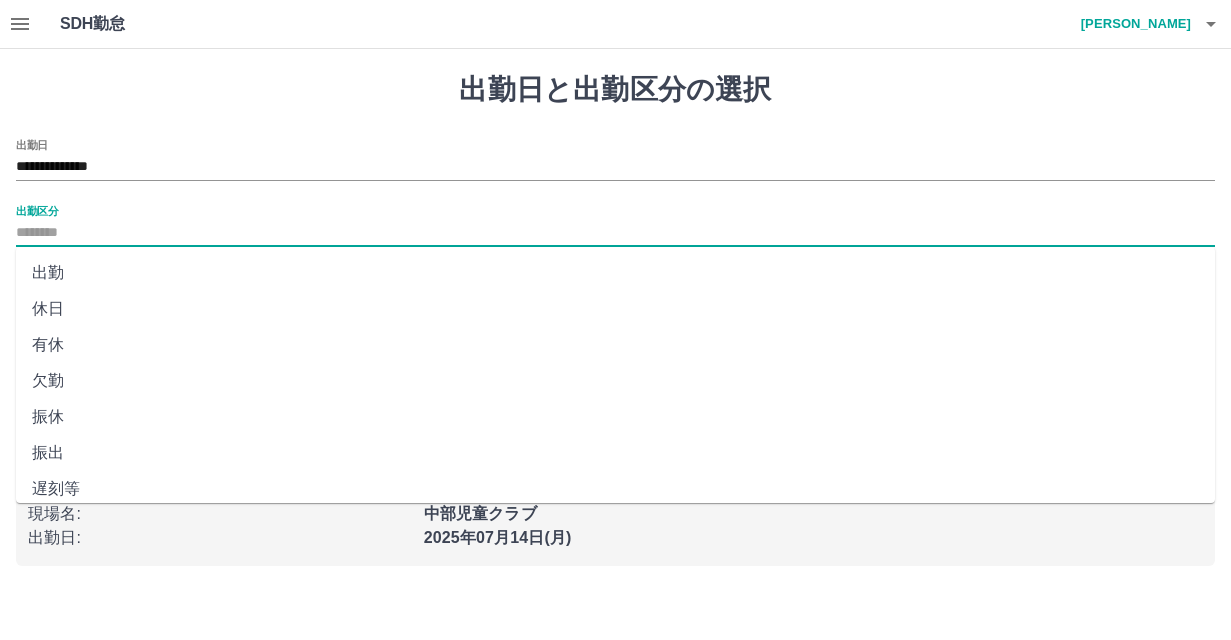 click on "出勤区分" at bounding box center (615, 233) 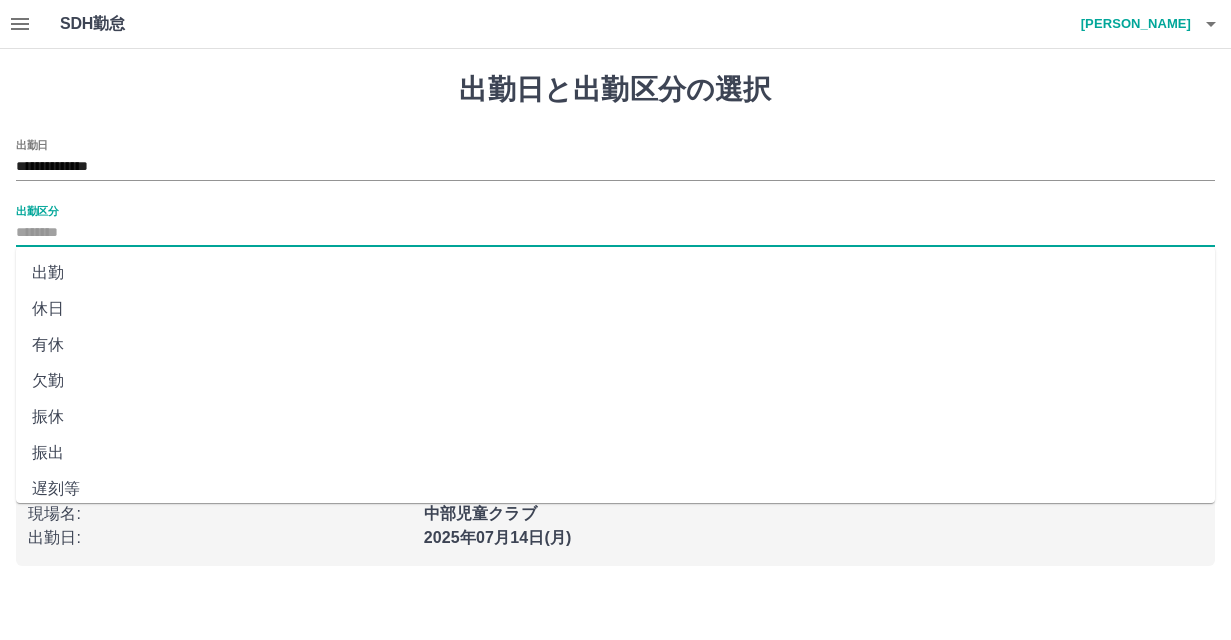 click on "出勤" at bounding box center [615, 273] 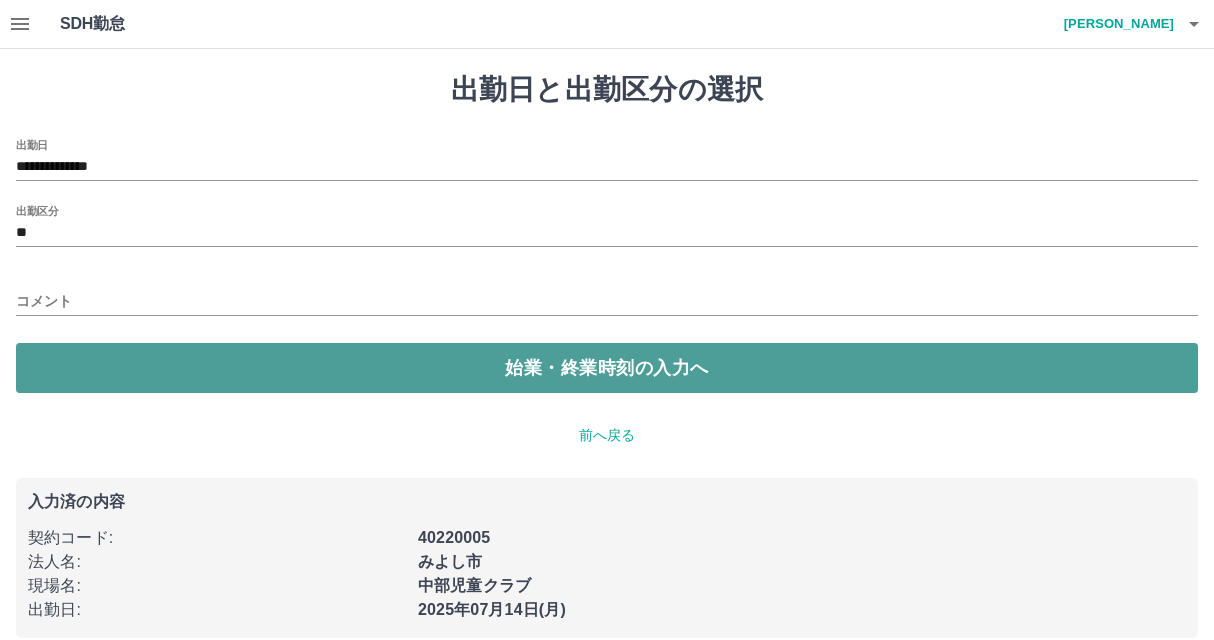 click on "始業・終業時刻の入力へ" at bounding box center [607, 368] 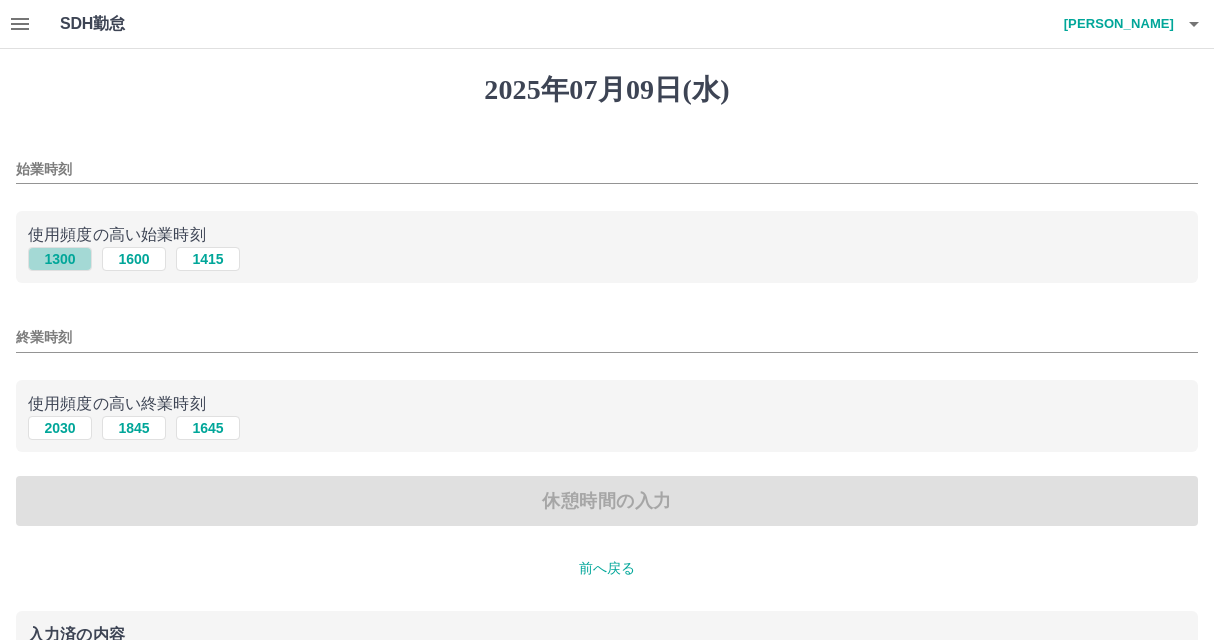 click on "1300" at bounding box center [60, 259] 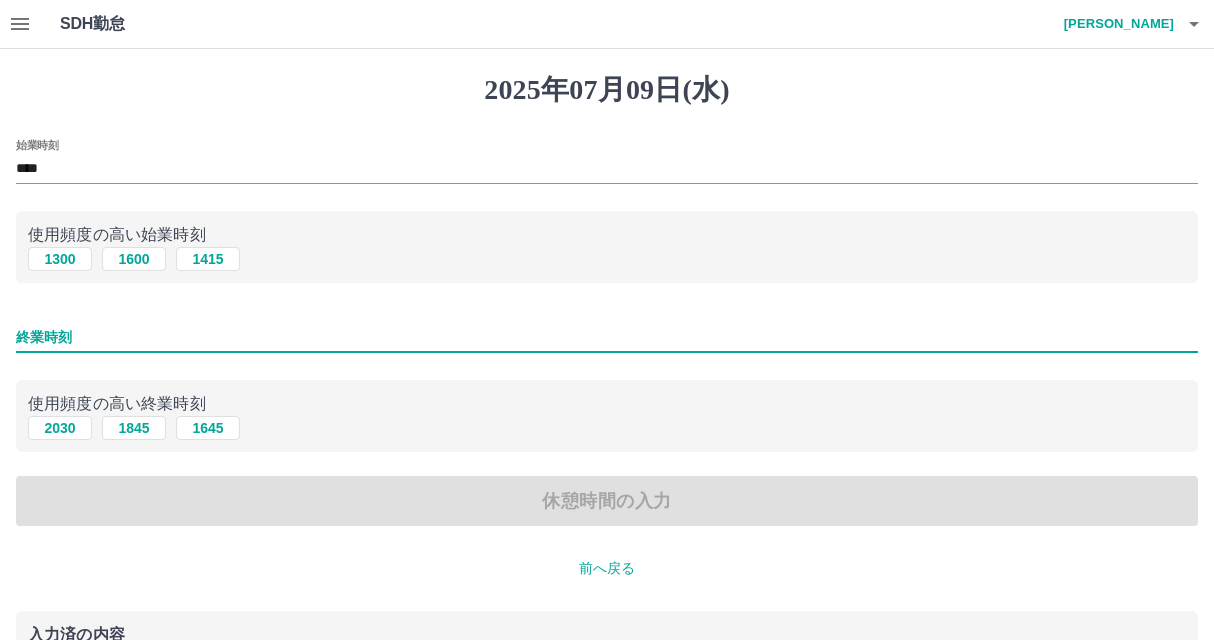 click on "終業時刻" at bounding box center [607, 337] 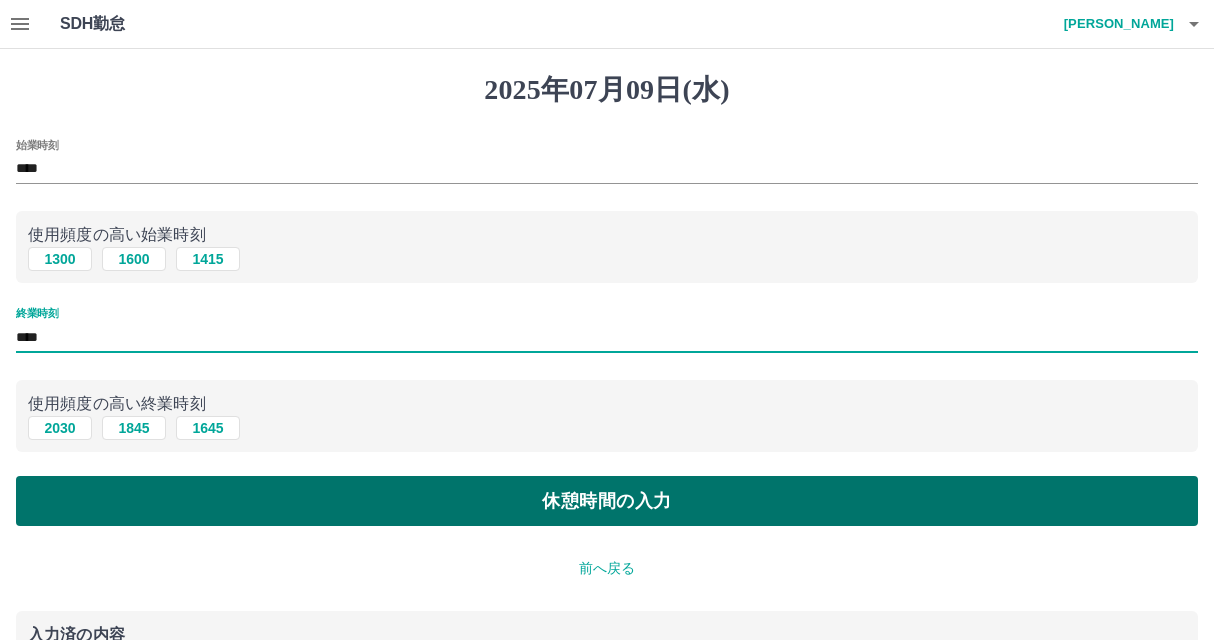 type on "****" 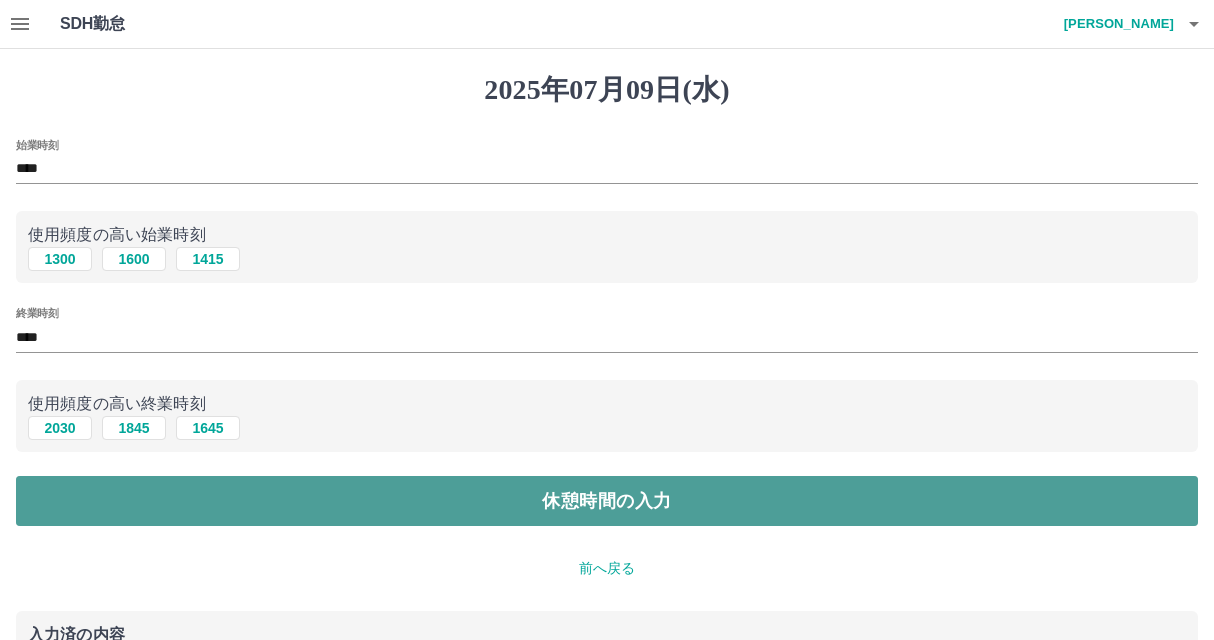 click on "休憩時間の入力" at bounding box center (607, 501) 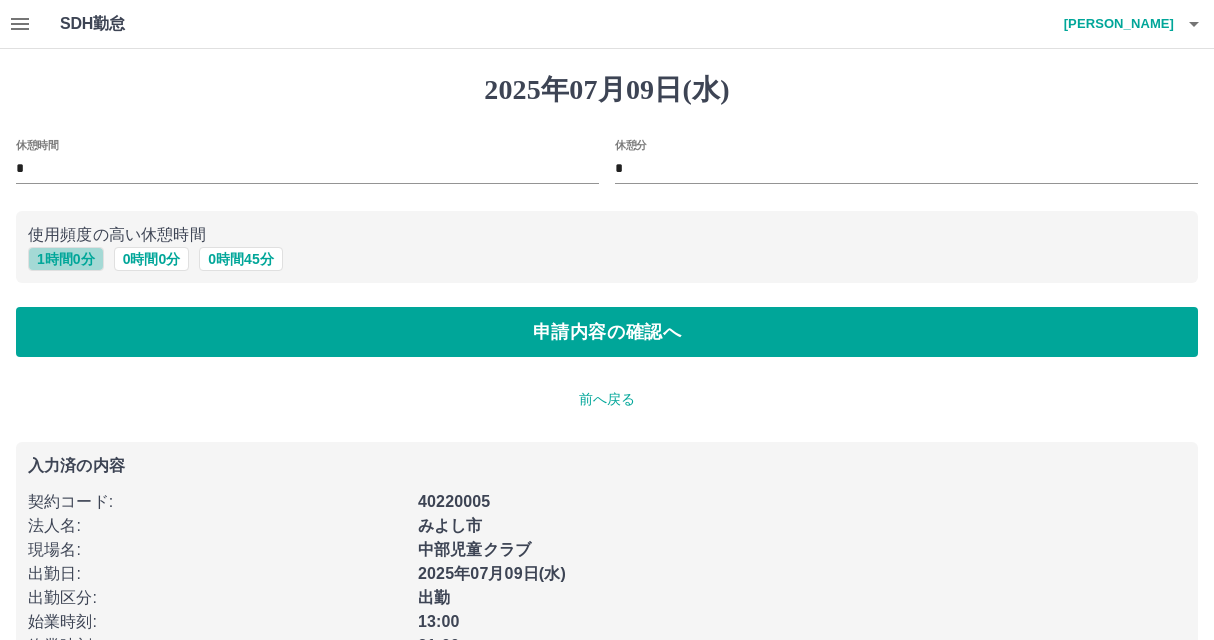click on "1 時間 0 分" at bounding box center [66, 259] 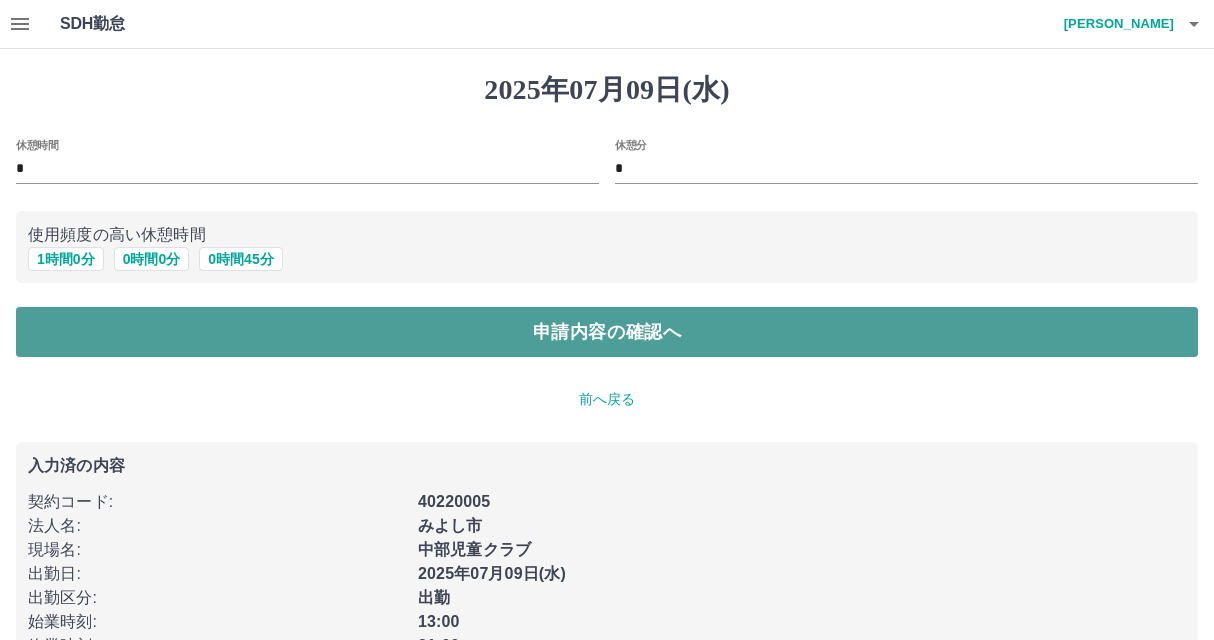 click on "申請内容の確認へ" at bounding box center (607, 332) 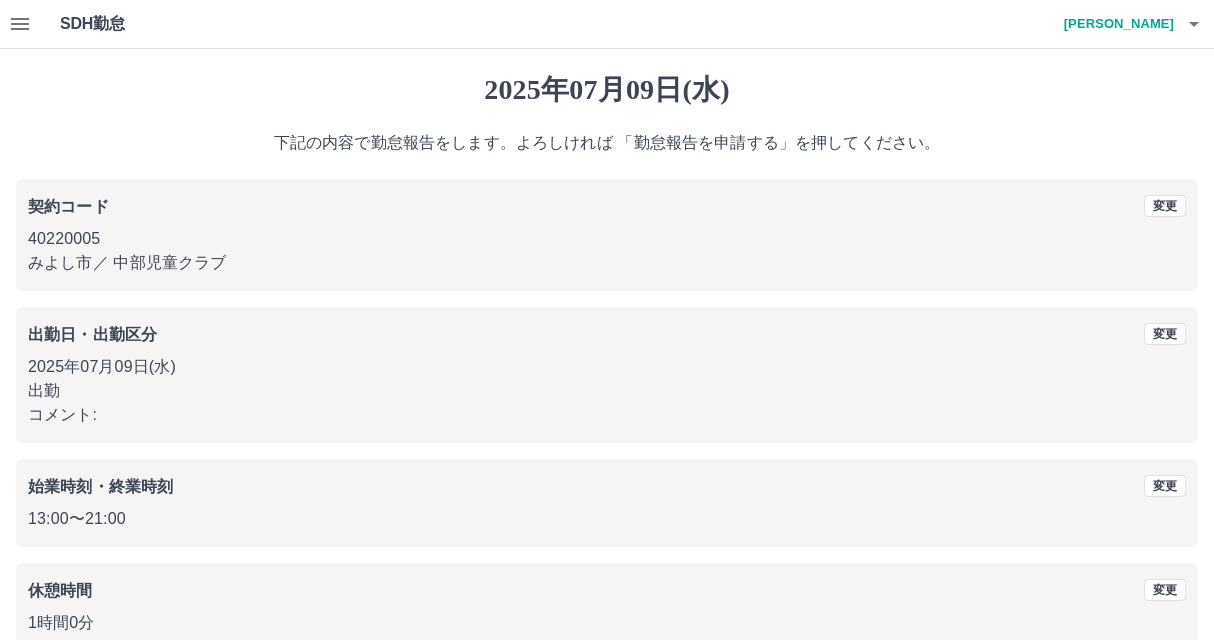 scroll, scrollTop: 109, scrollLeft: 0, axis: vertical 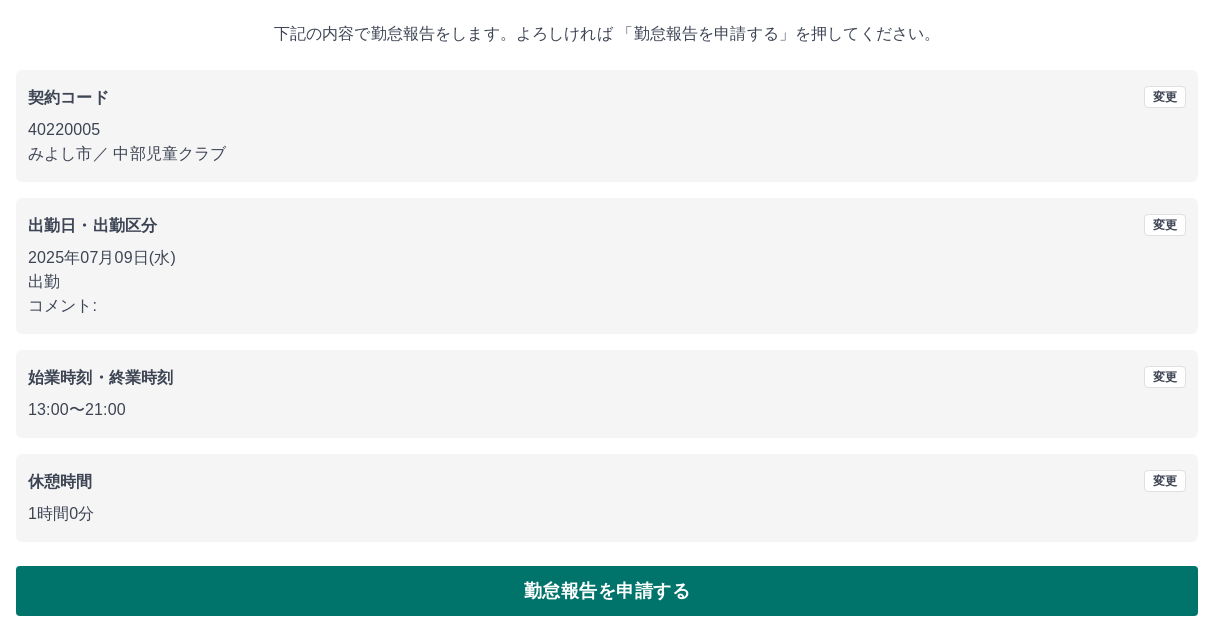 click on "勤怠報告を申請する" at bounding box center [607, 591] 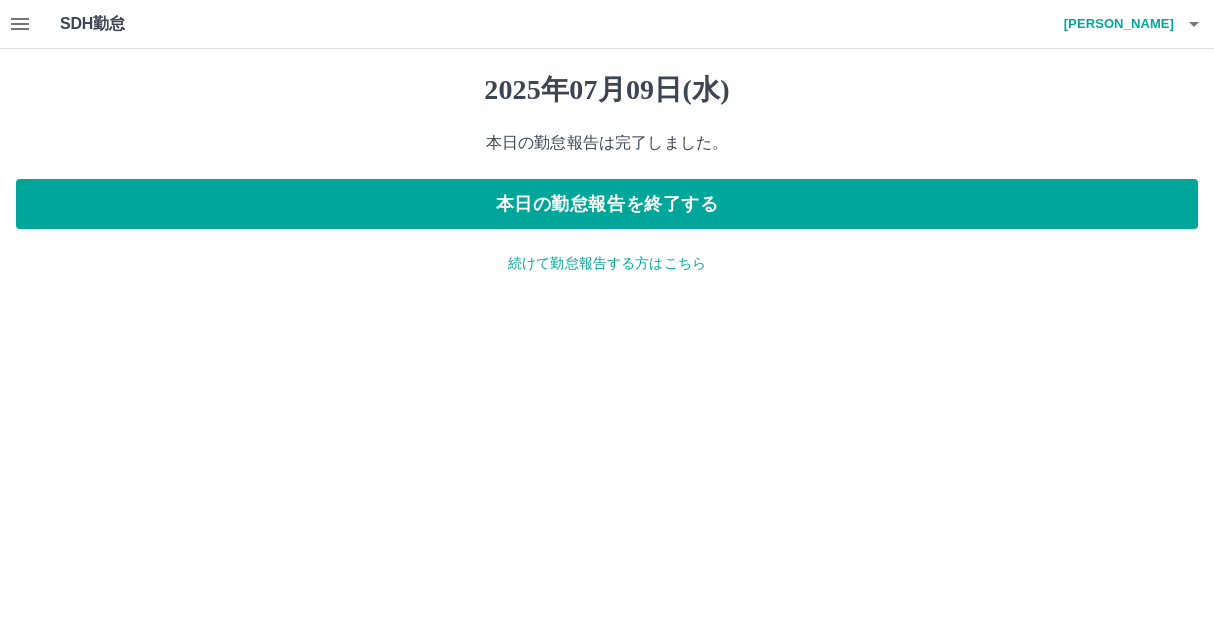 scroll, scrollTop: 0, scrollLeft: 0, axis: both 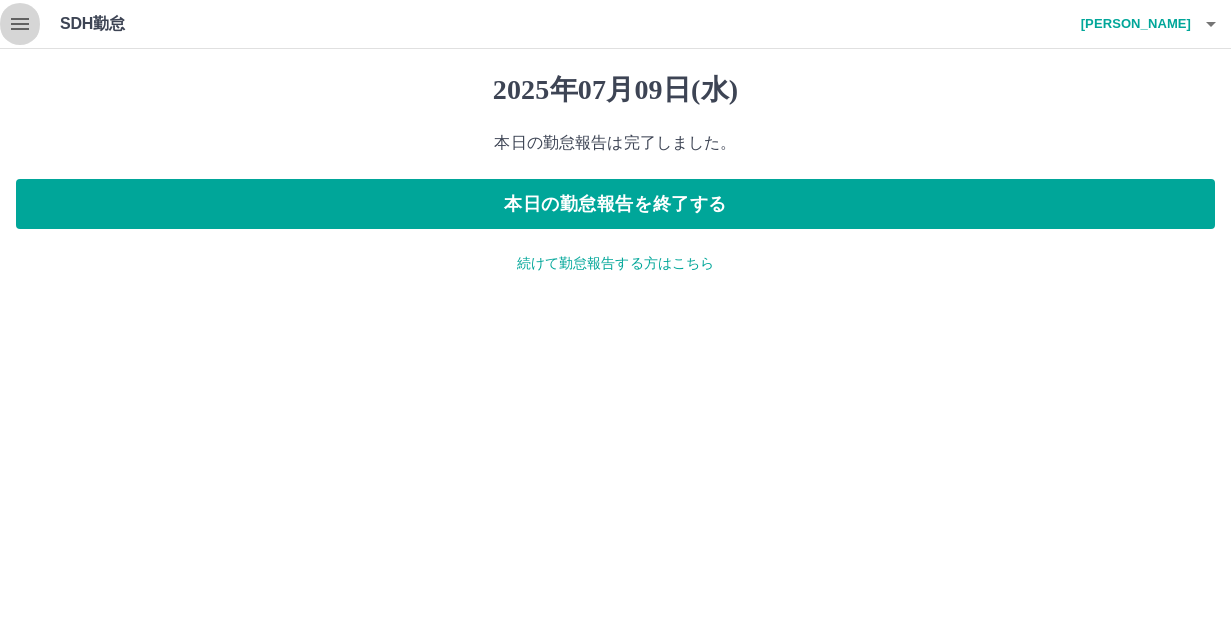 click 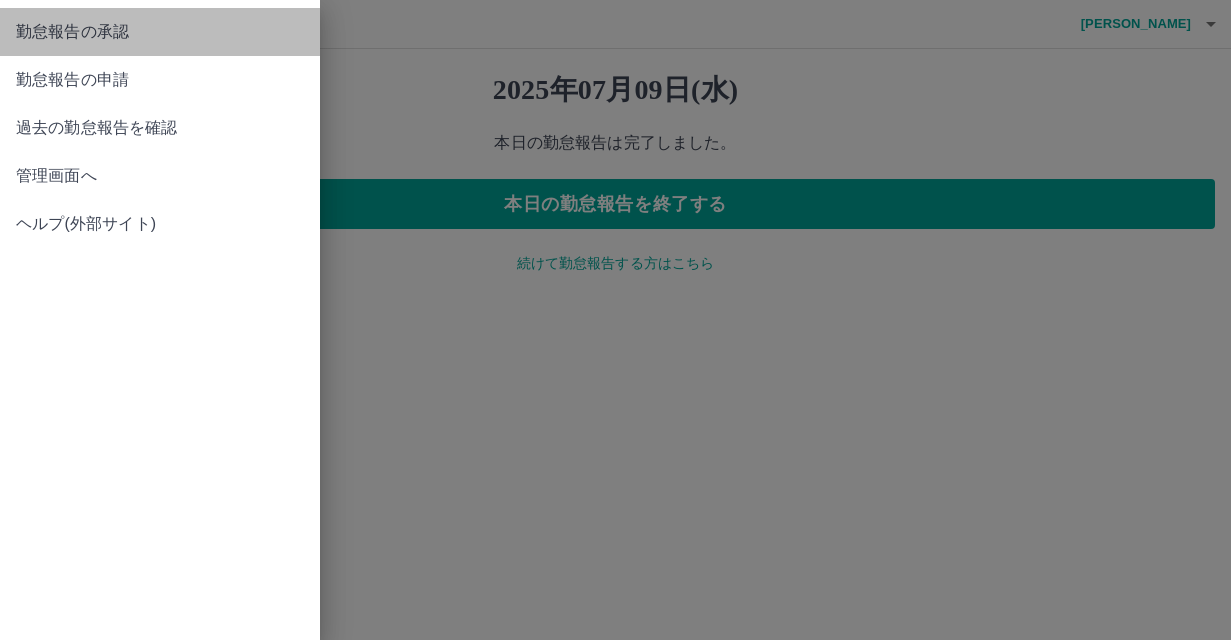 click on "勤怠報告の承認" at bounding box center (160, 32) 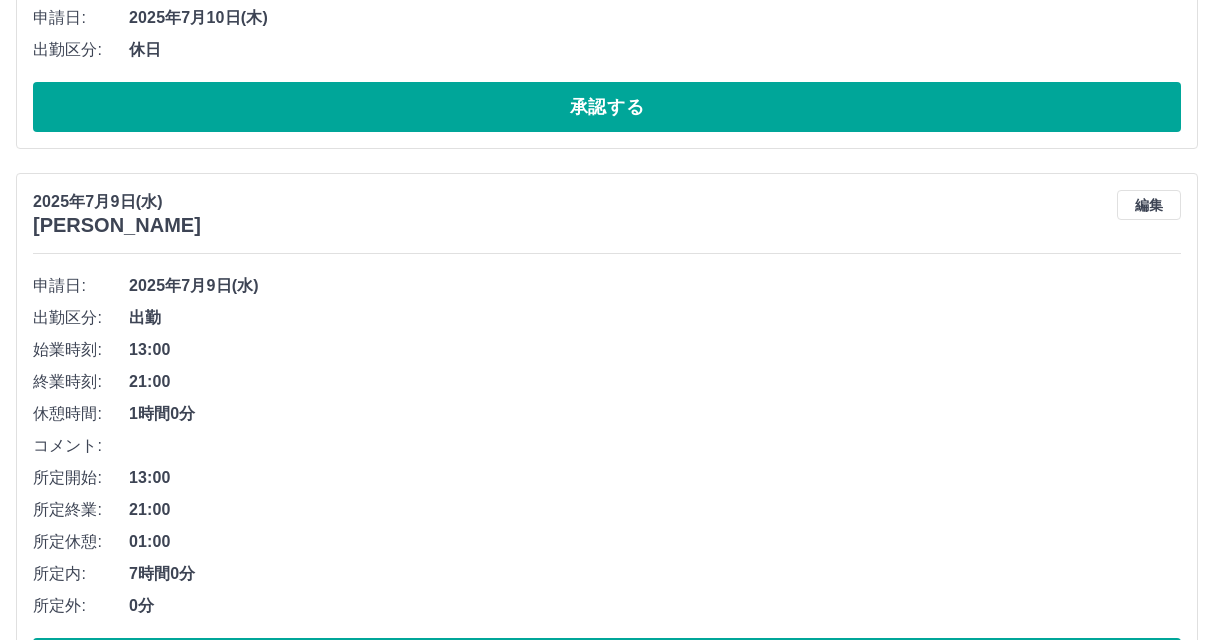 scroll, scrollTop: 1227, scrollLeft: 0, axis: vertical 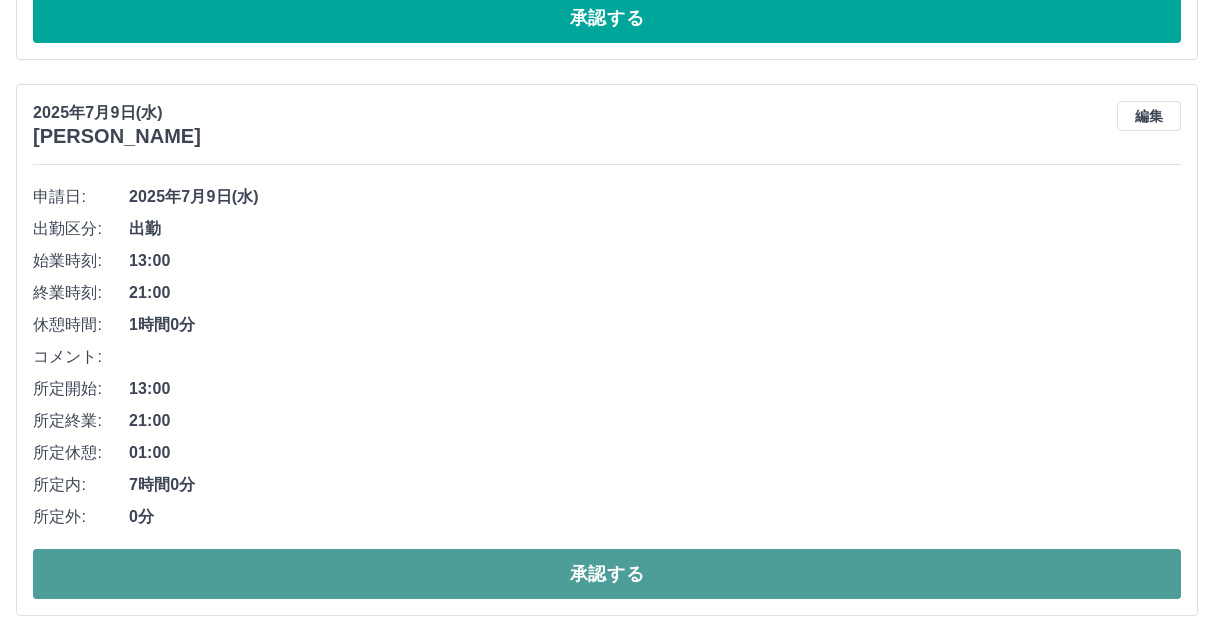 click on "承認する" at bounding box center (607, 574) 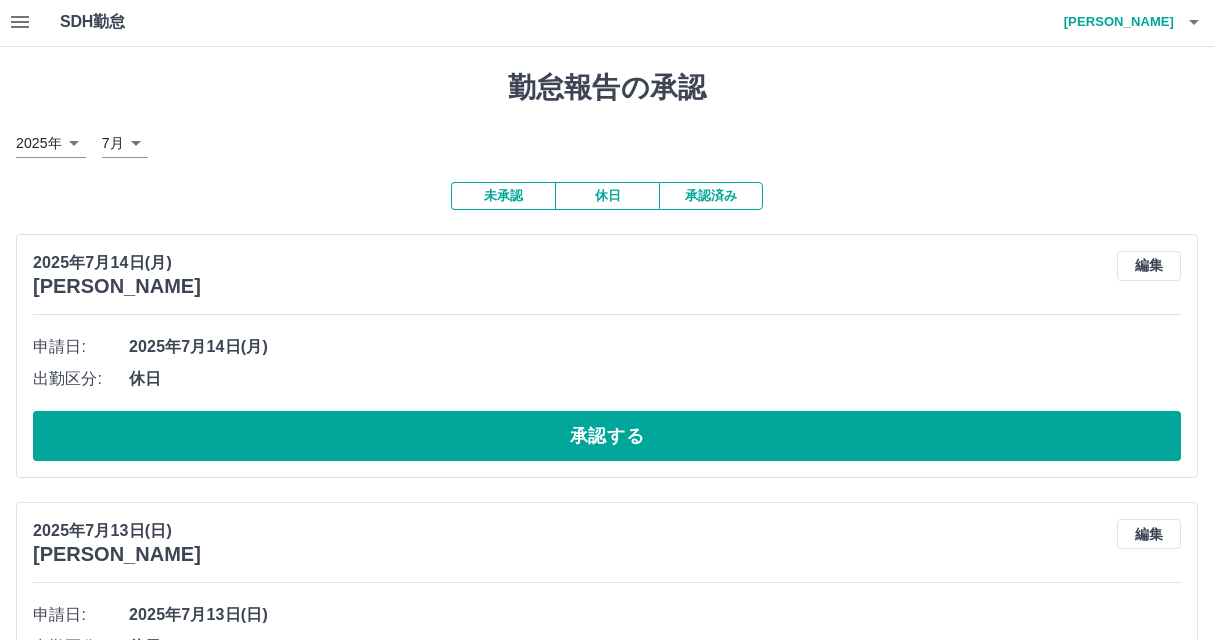 scroll, scrollTop: 0, scrollLeft: 0, axis: both 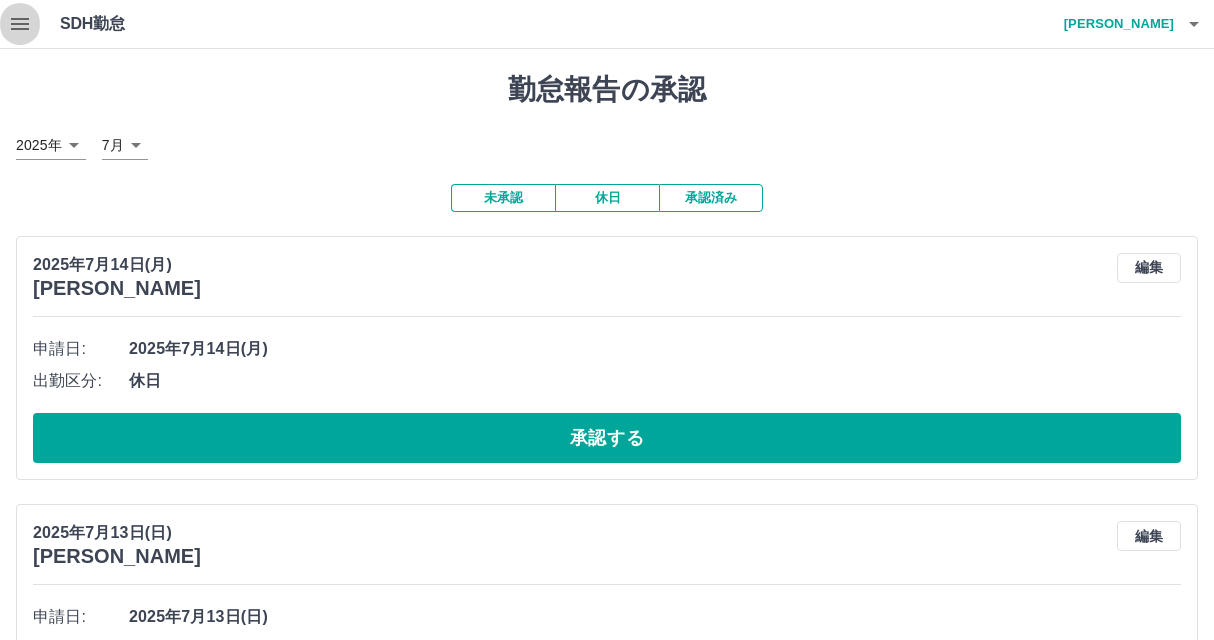 click 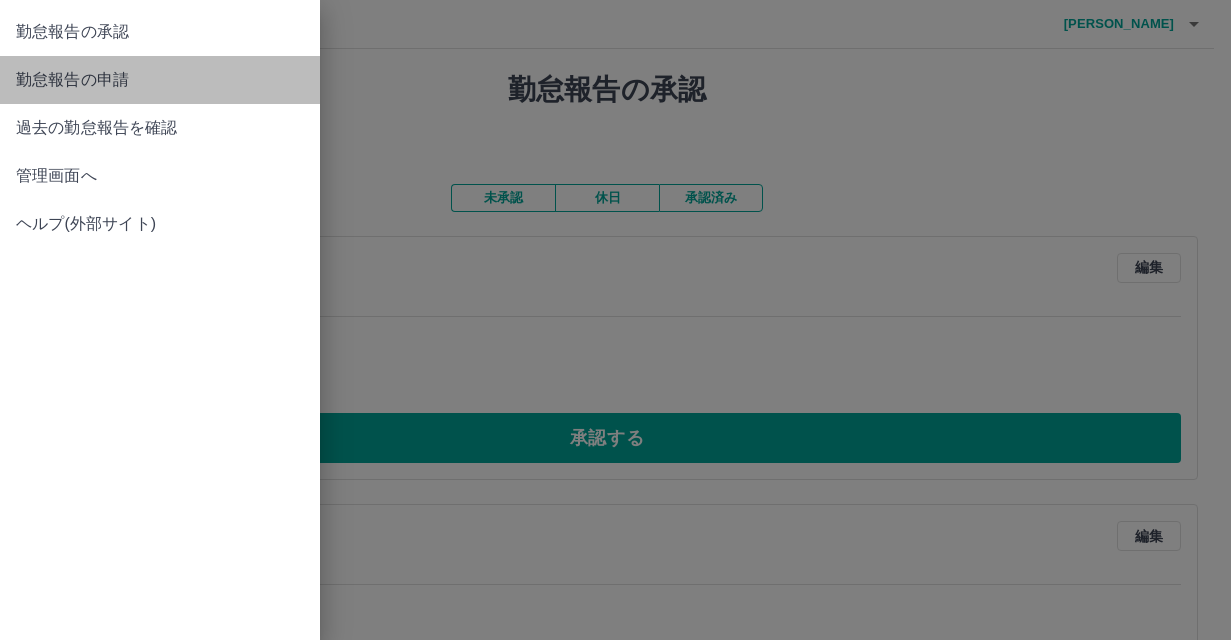 click on "勤怠報告の申請" at bounding box center (160, 80) 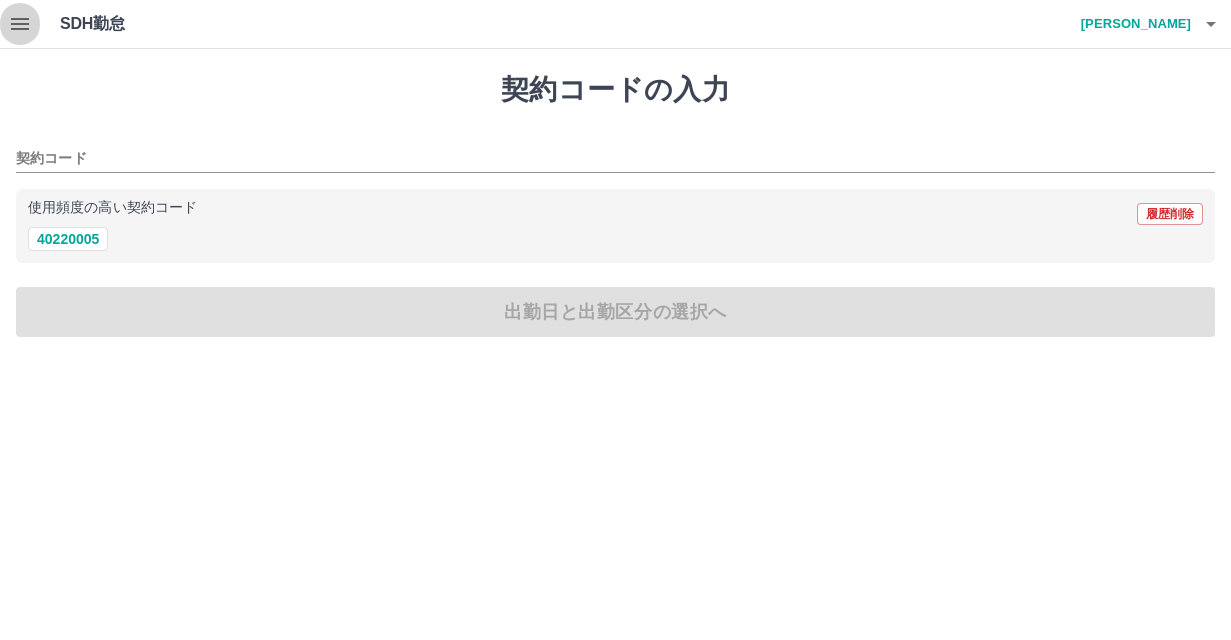 click 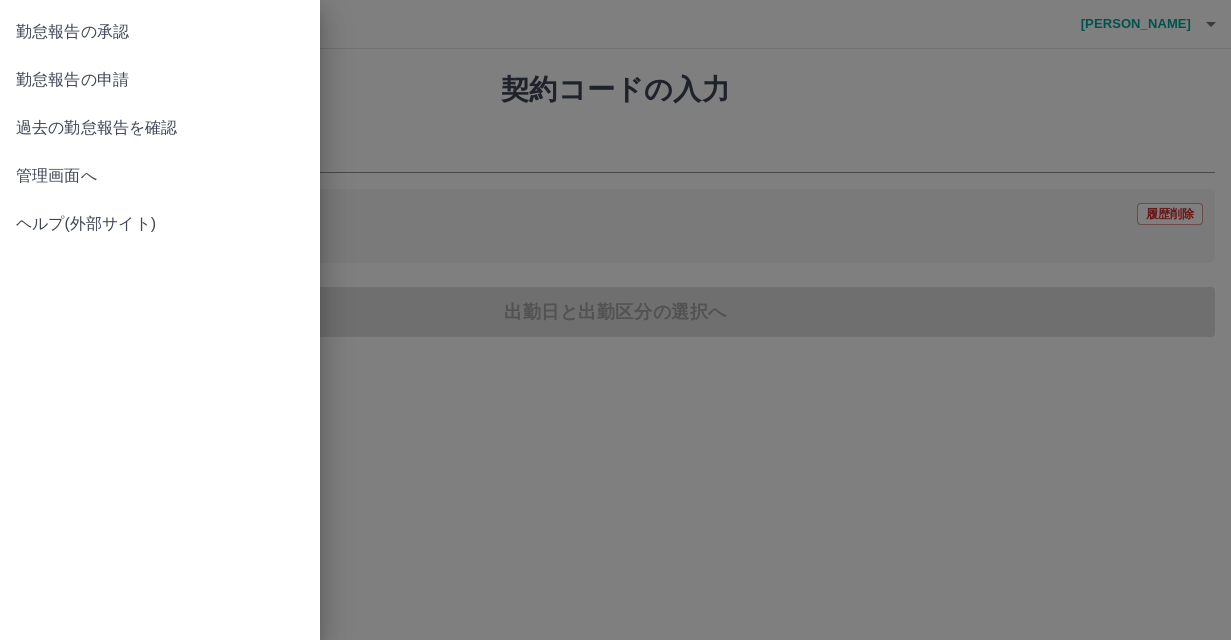 click on "勤怠報告の承認" at bounding box center [160, 32] 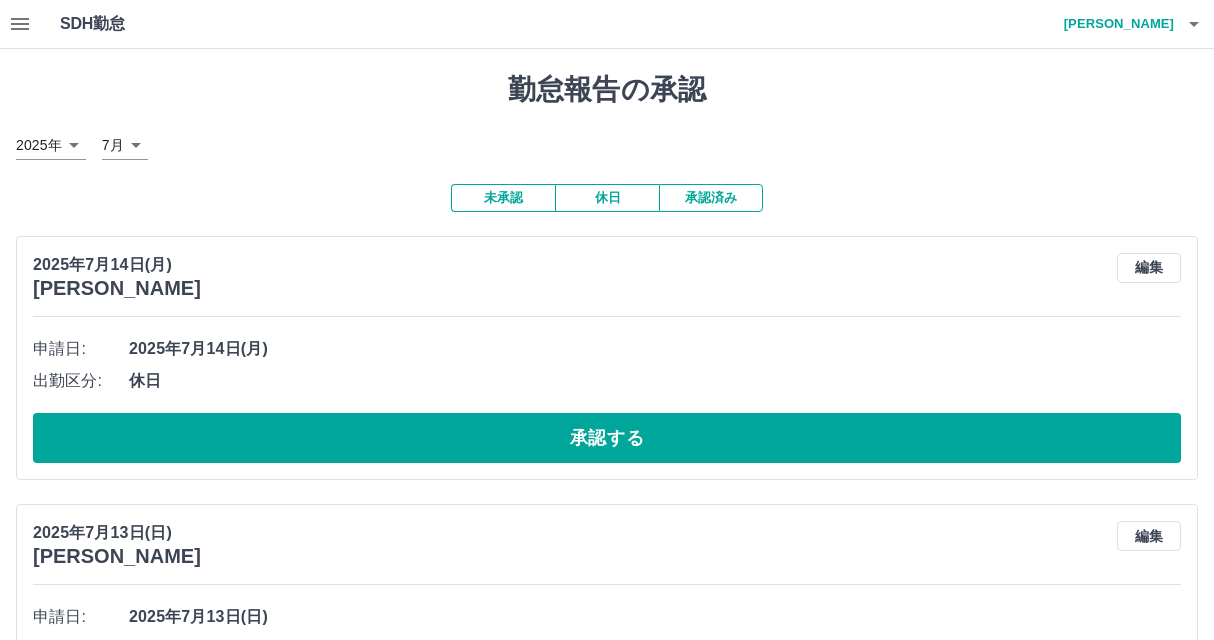 click on "承認済み" at bounding box center [711, 198] 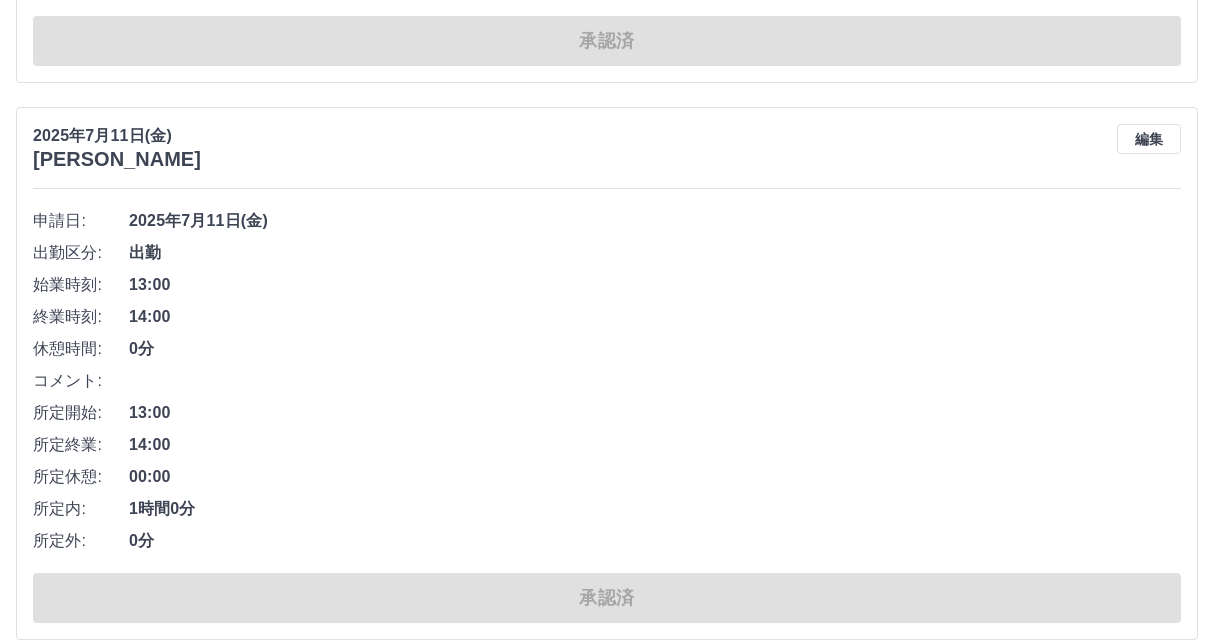 scroll, scrollTop: 6900, scrollLeft: 0, axis: vertical 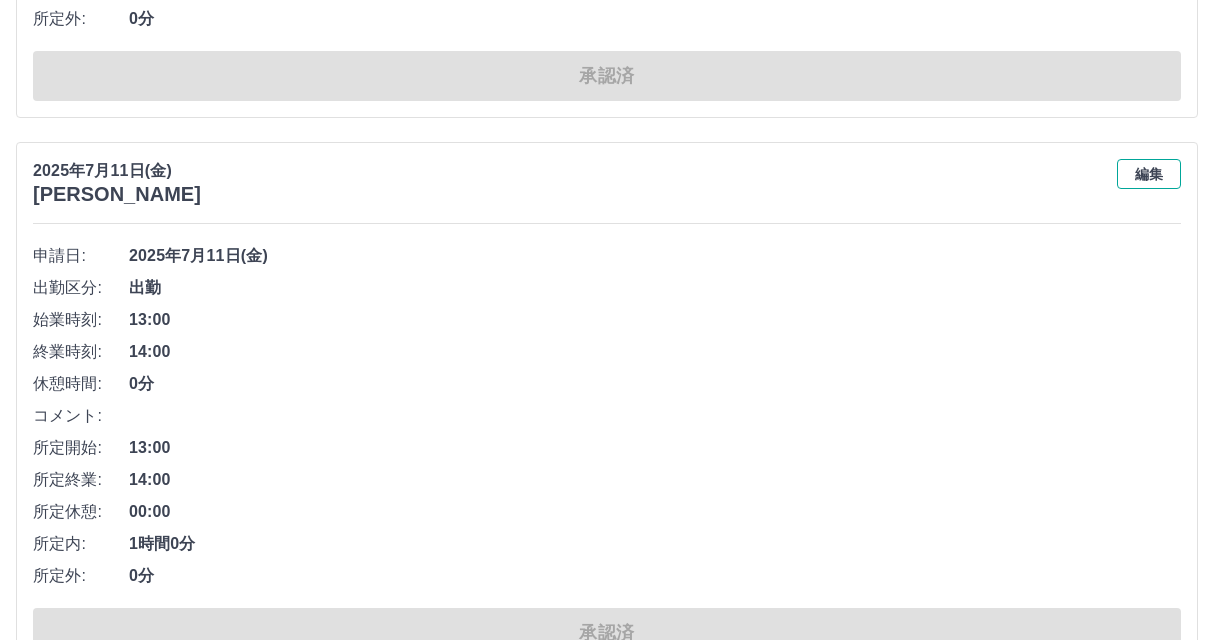 click on "編集" at bounding box center [1149, 174] 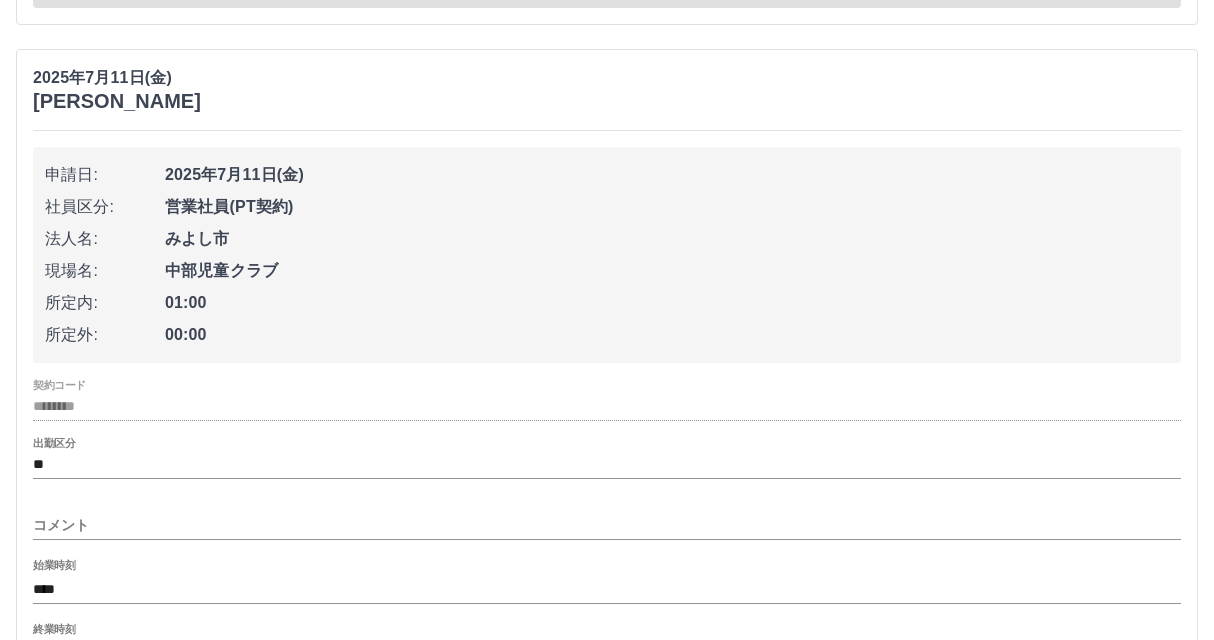scroll, scrollTop: 7200, scrollLeft: 0, axis: vertical 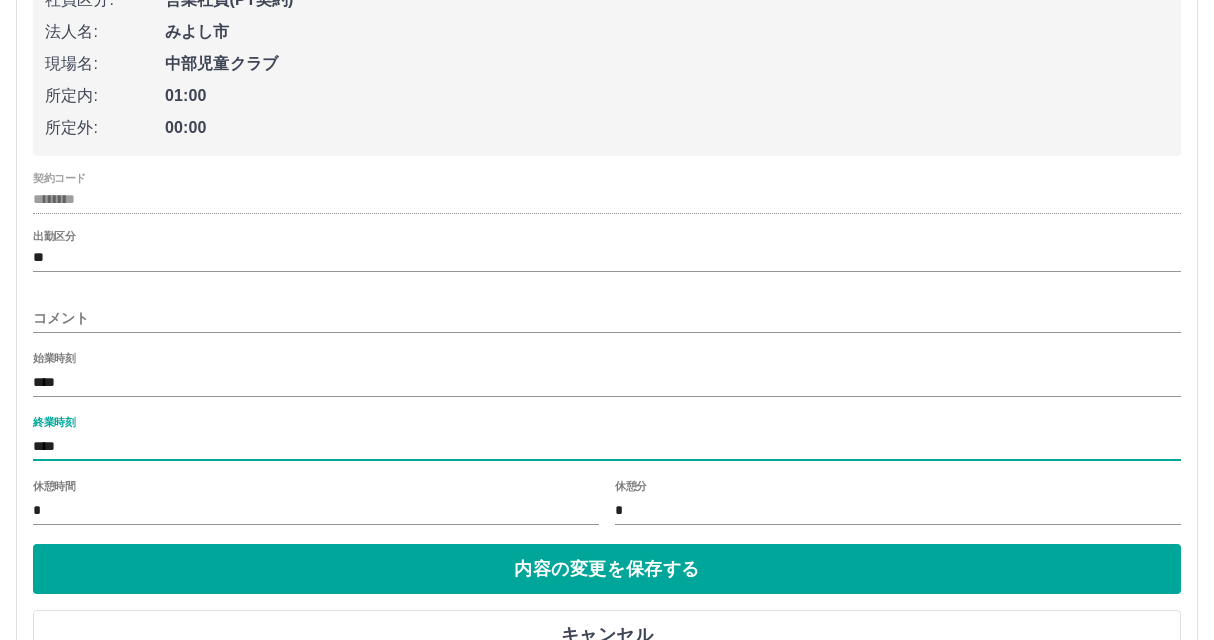 drag, startPoint x: 86, startPoint y: 458, endPoint x: -13, endPoint y: 444, distance: 99.985 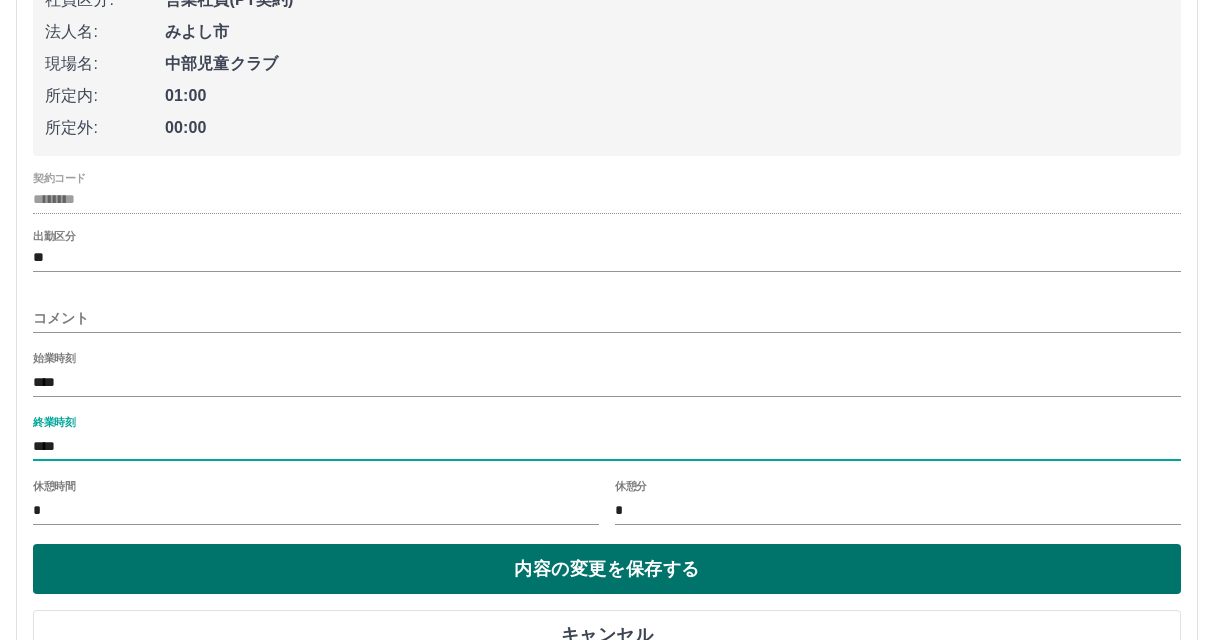 type on "****" 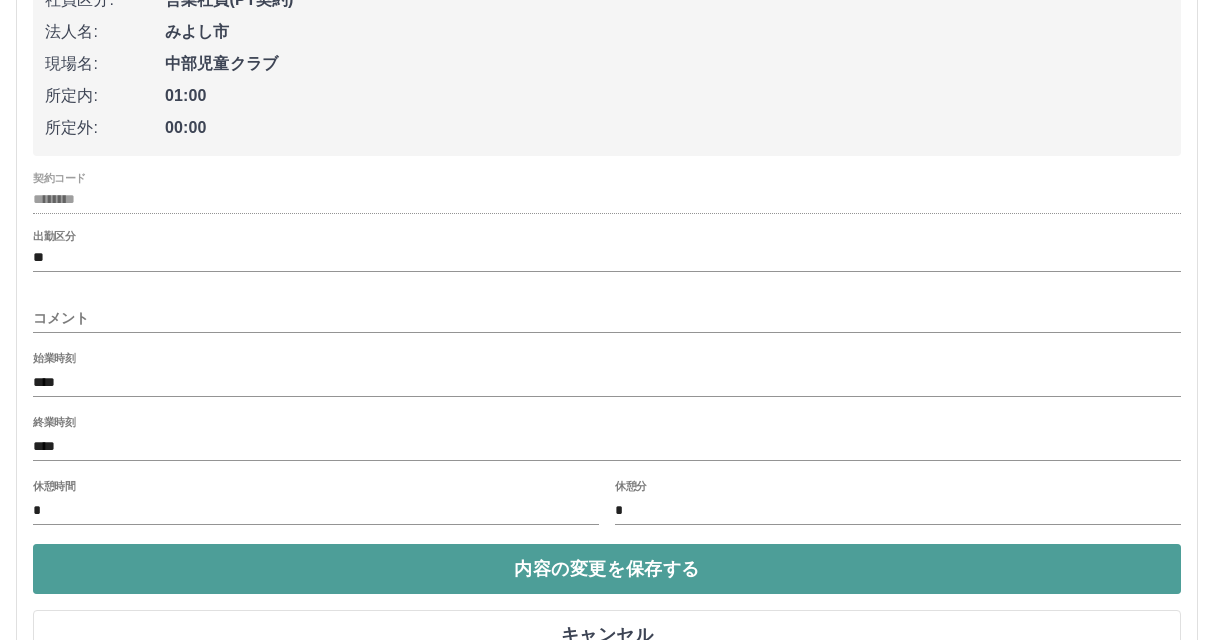 click on "内容の変更を保存する" at bounding box center [607, 569] 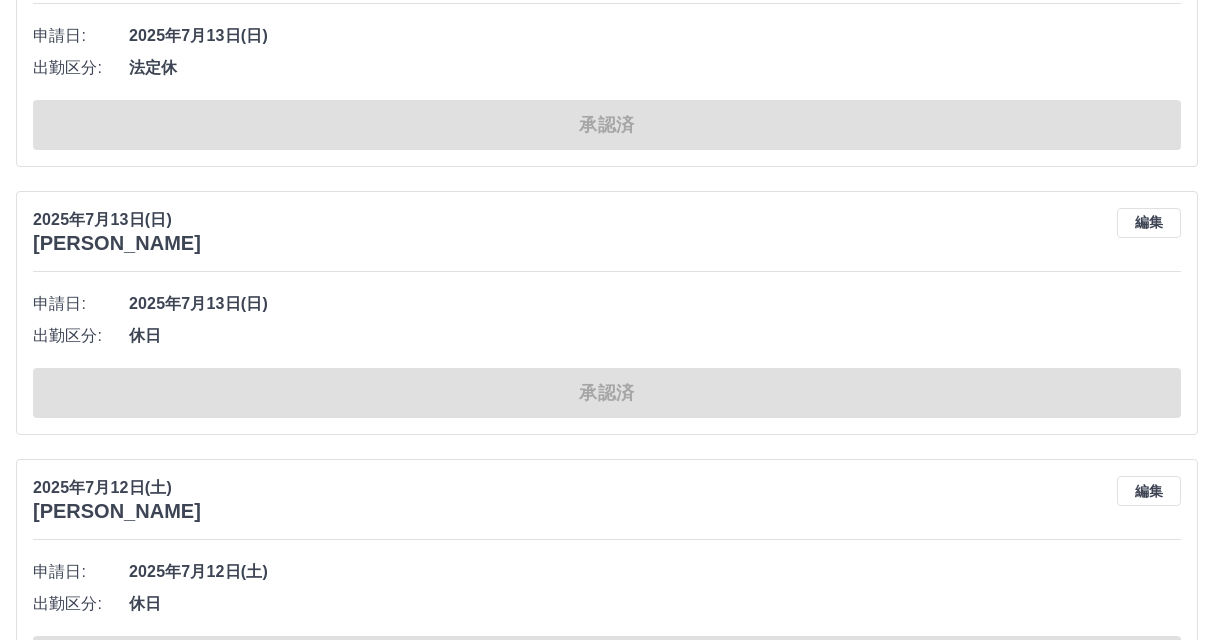 scroll, scrollTop: 1200, scrollLeft: 0, axis: vertical 